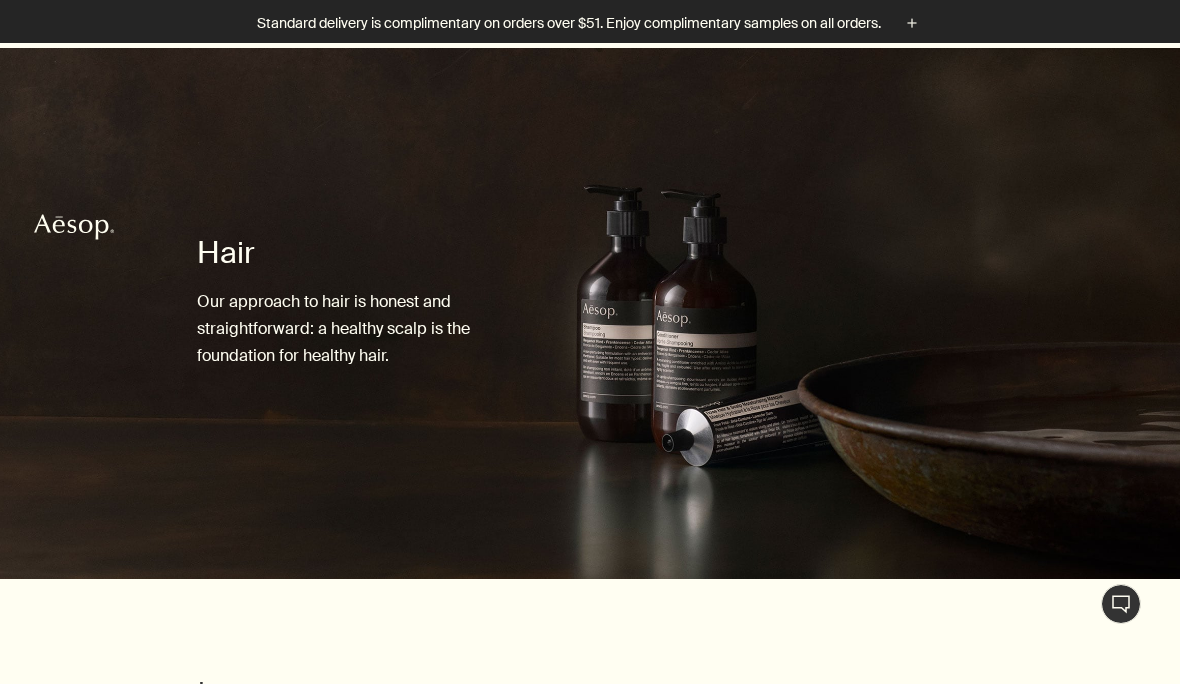 scroll, scrollTop: 317, scrollLeft: 0, axis: vertical 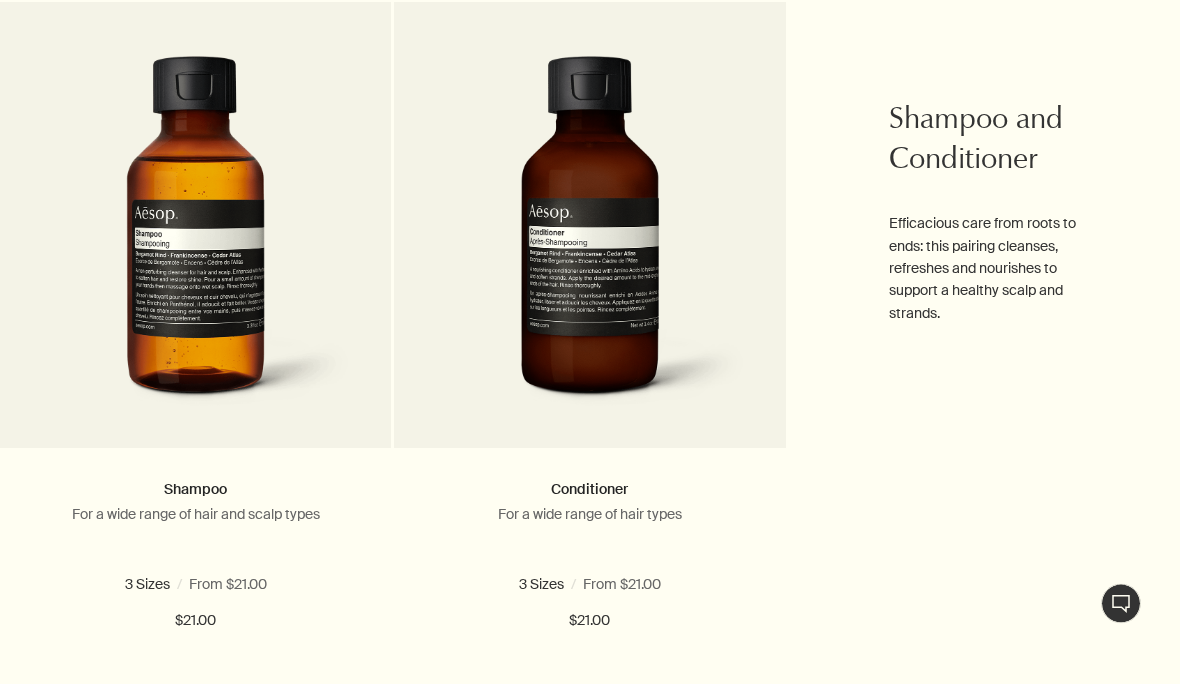 click on "Live Assistance" at bounding box center (1121, 604) 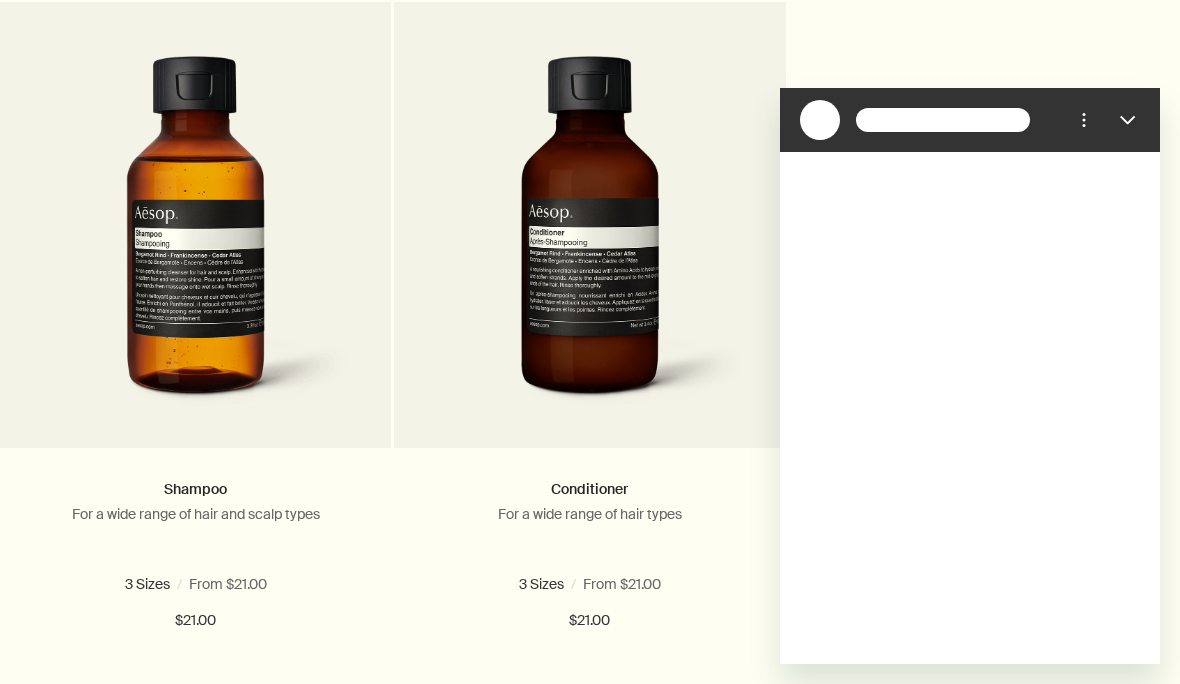 scroll, scrollTop: 0, scrollLeft: 0, axis: both 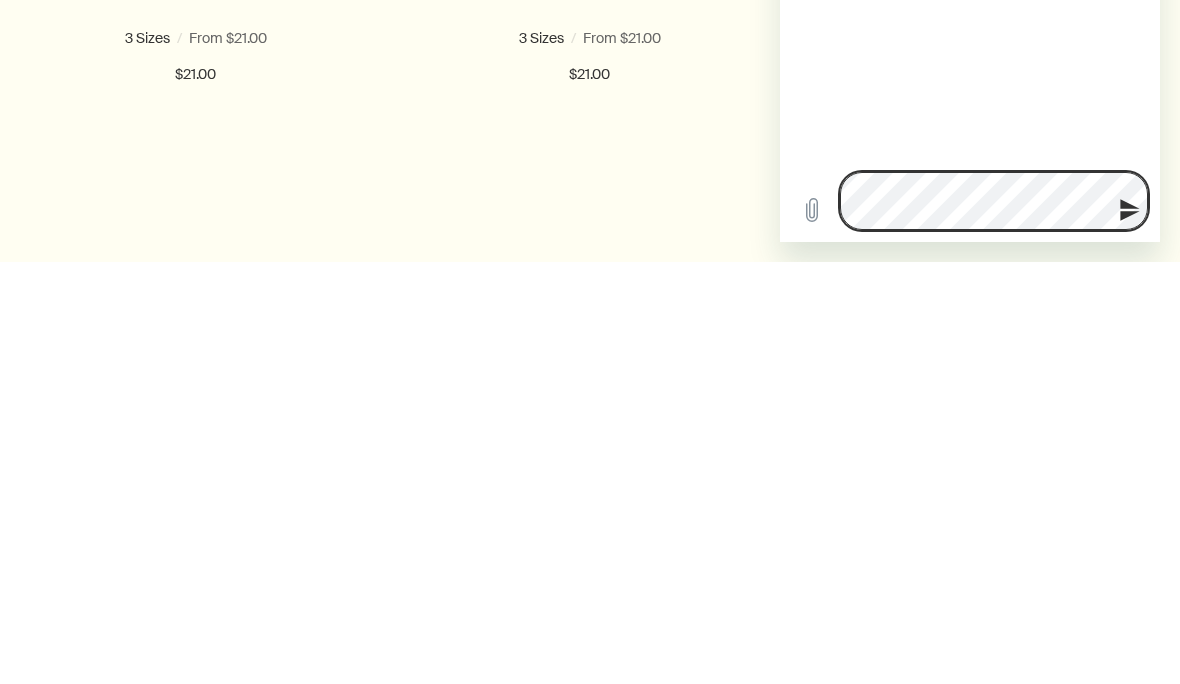 click 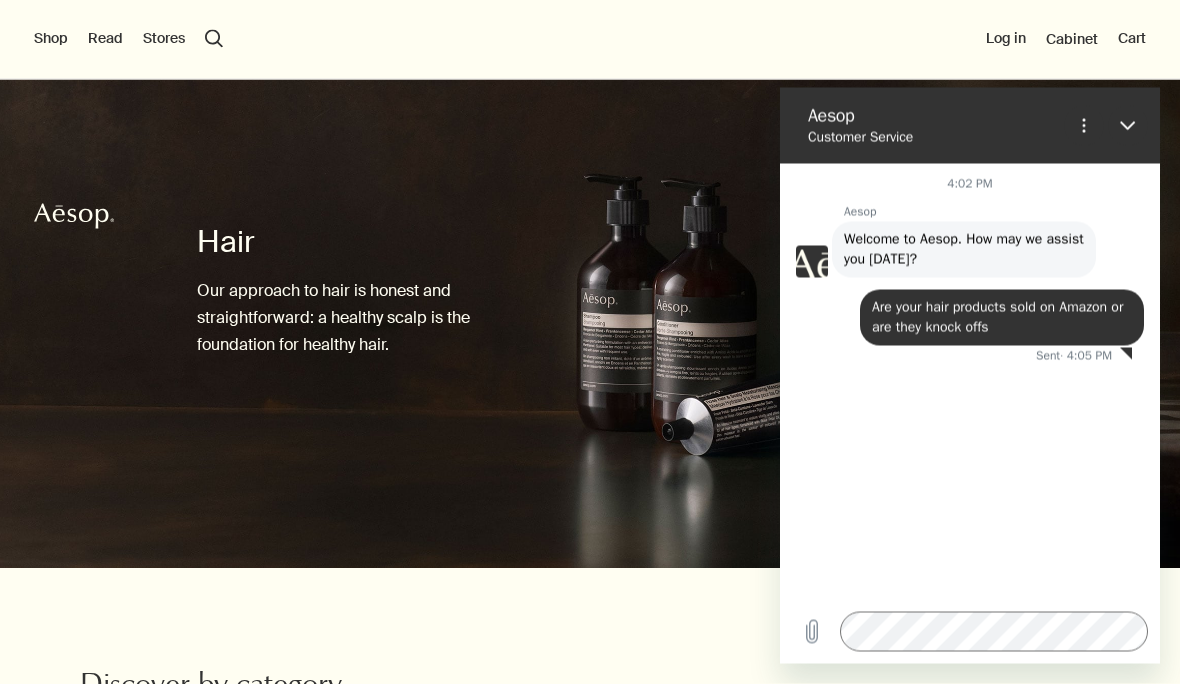 scroll, scrollTop: 0, scrollLeft: 0, axis: both 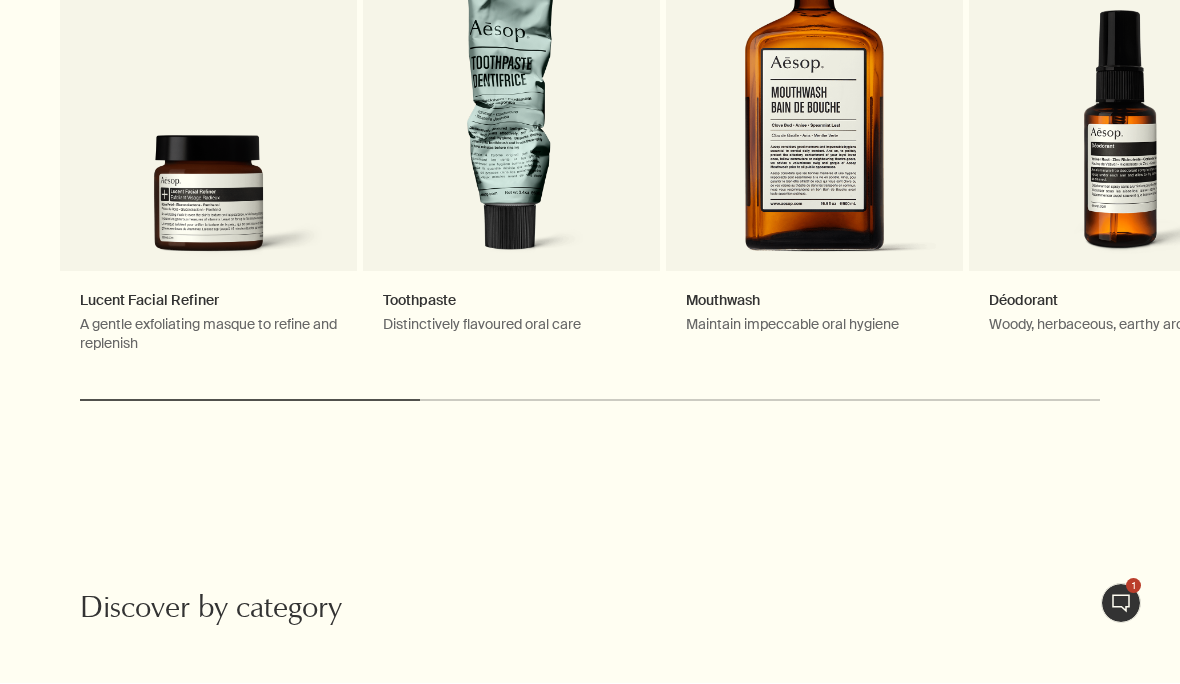 click on "Live Assistance 1" at bounding box center (1121, 604) 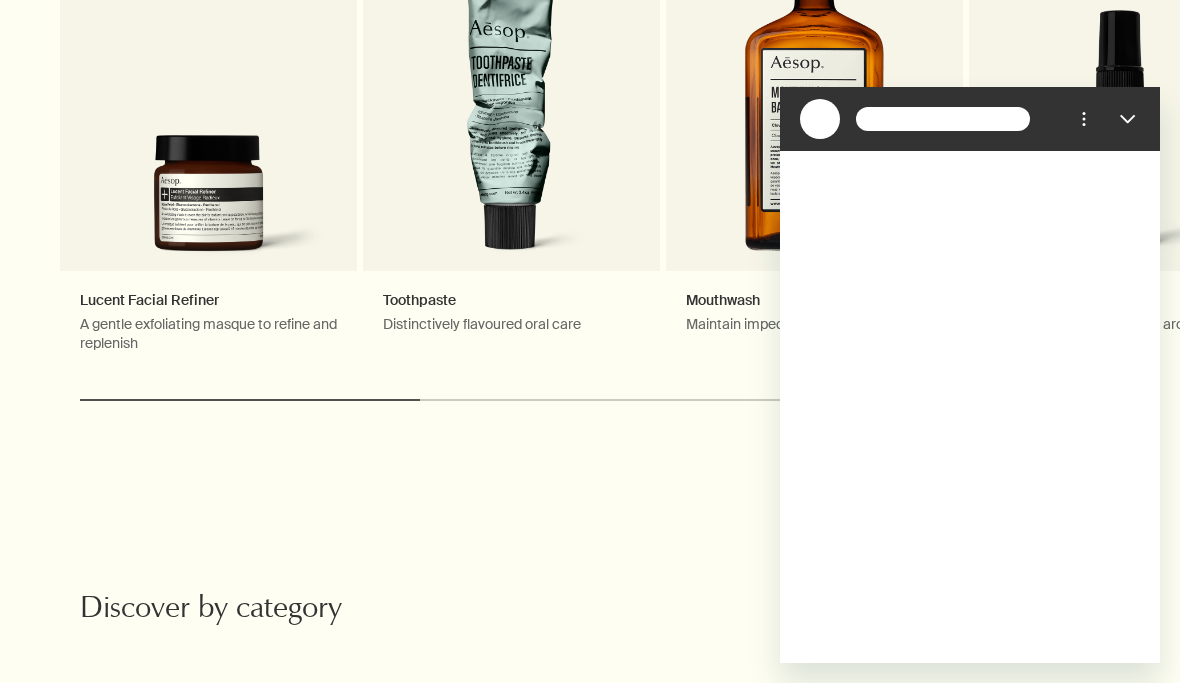 scroll, scrollTop: 0, scrollLeft: 0, axis: both 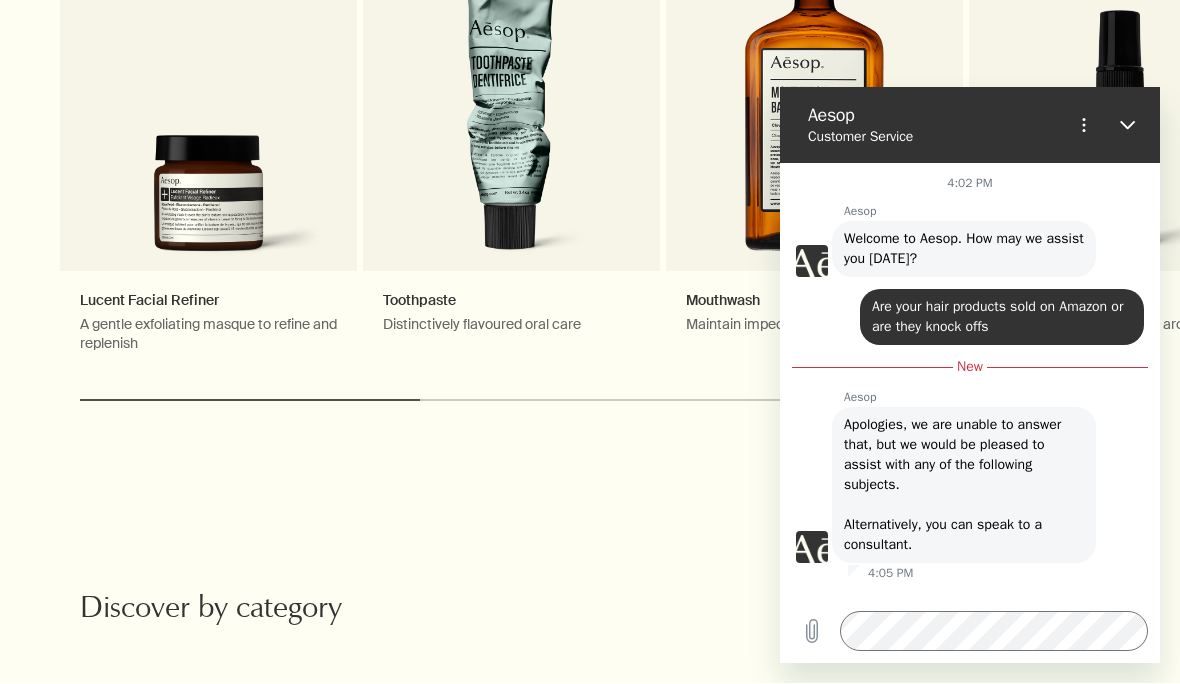 click on "Type a message" at bounding box center (970, 631) 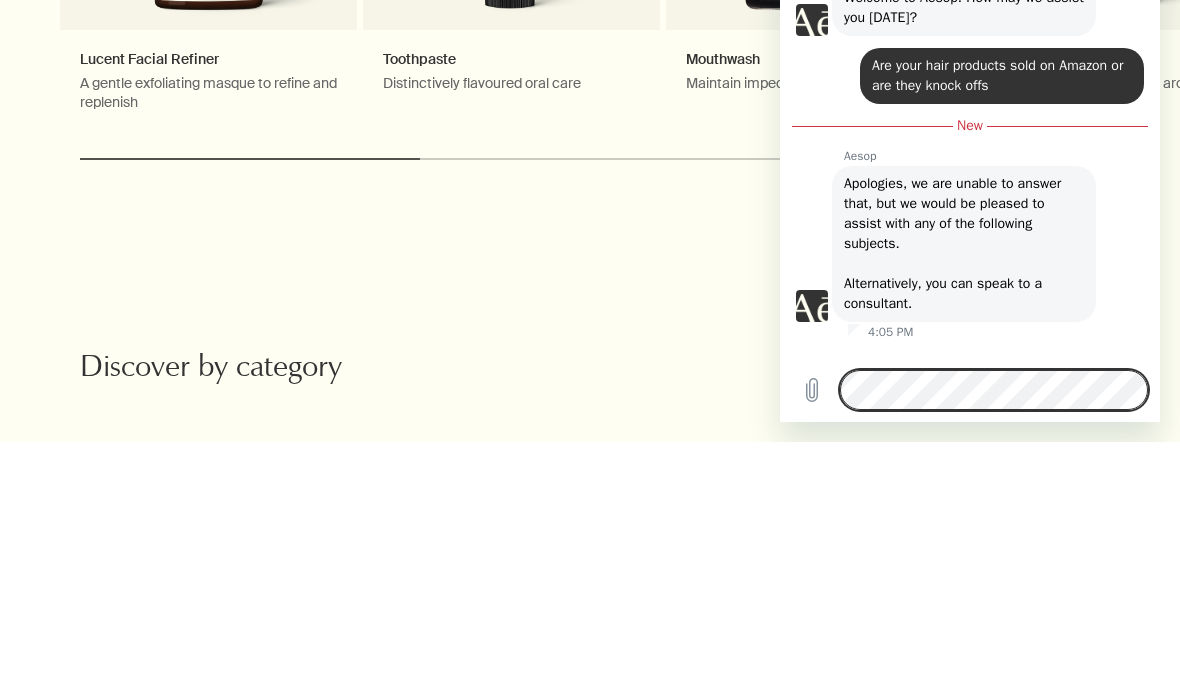 scroll, scrollTop: 0, scrollLeft: 0, axis: both 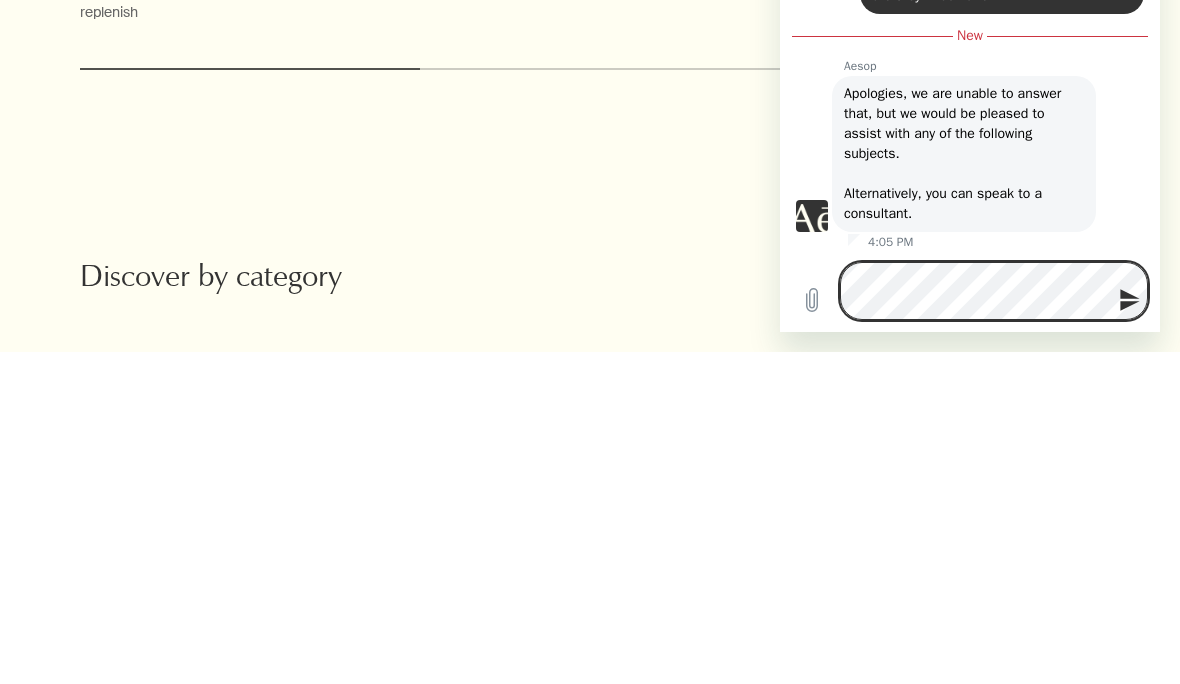 click 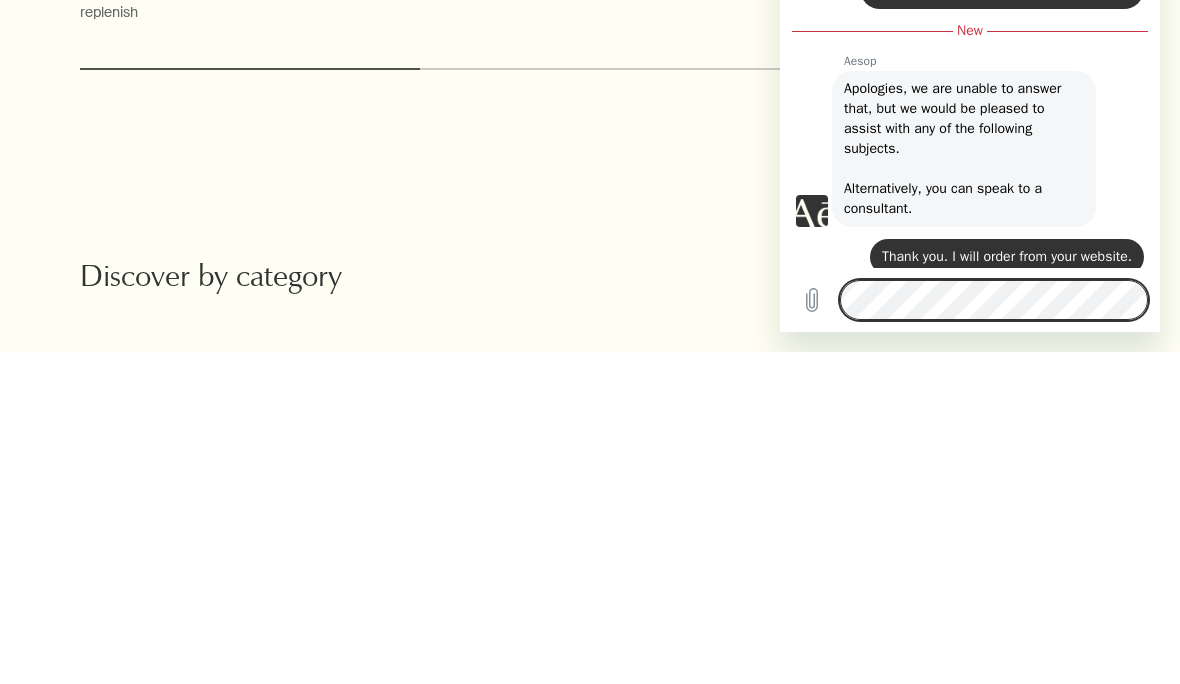 scroll, scrollTop: 3, scrollLeft: 0, axis: vertical 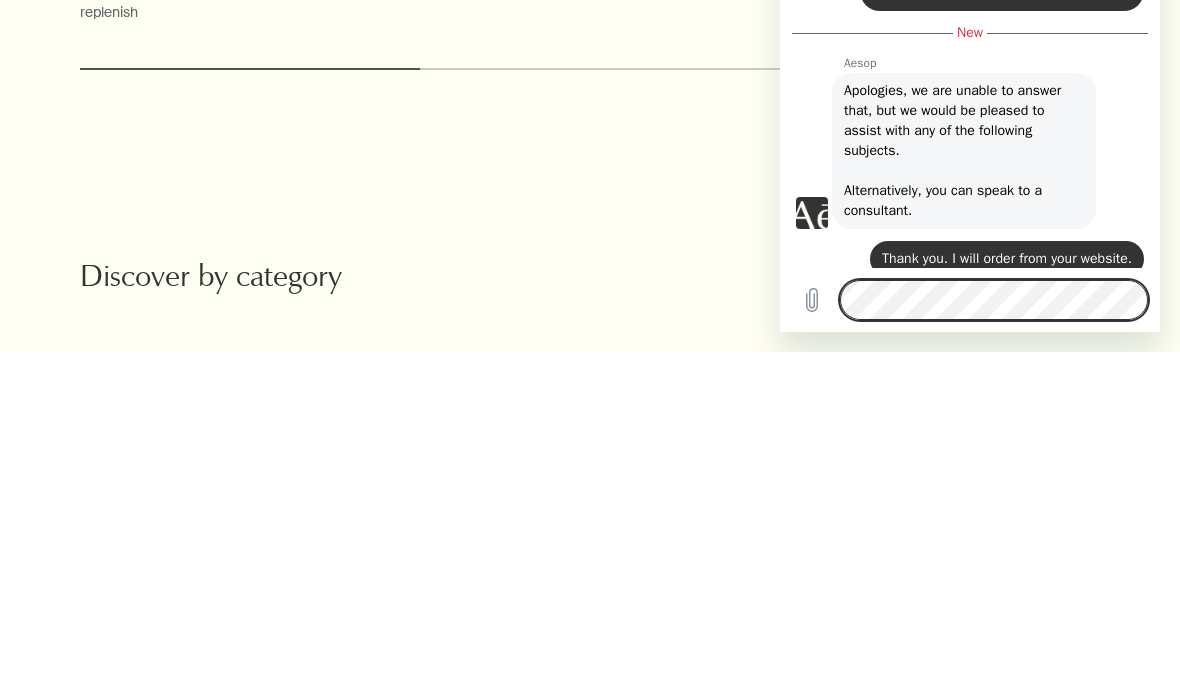 click on "chevron Lucent Facial Refiner A gentle exfoliating masque to refine and replenish New addition Toothpaste Distinctively flavoured oral care Mouthwash Maintain impeccable oral hygiene Déodorant Woody, herbaceous, earthy aromatics Notable formulation Lucent Duo A complementary duo of skin-supportive formulations New addition chevron" at bounding box center (590, 148) 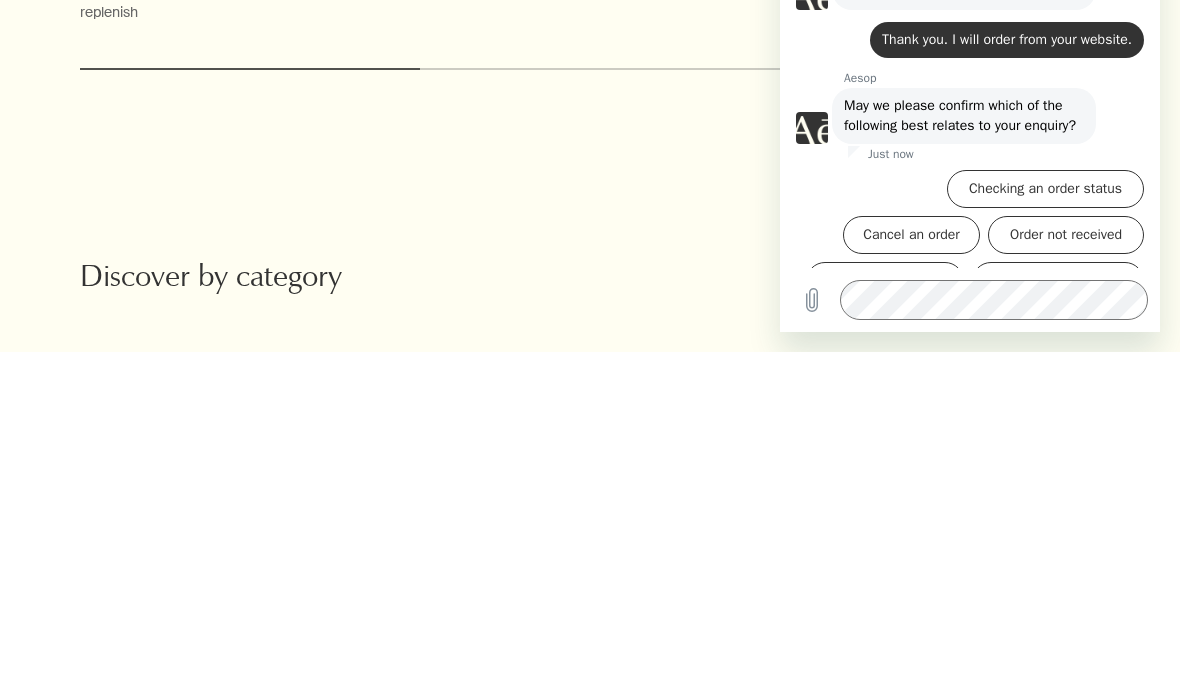 scroll, scrollTop: 255, scrollLeft: 0, axis: vertical 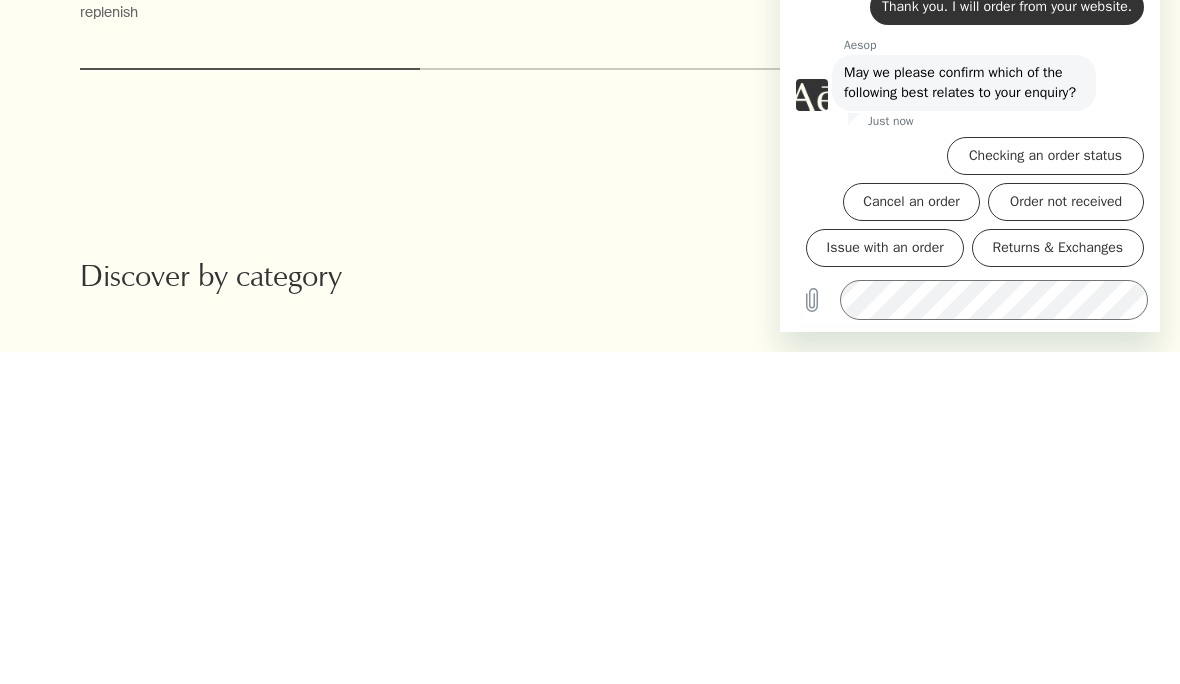 click on "Other" at bounding box center (1108, 294) 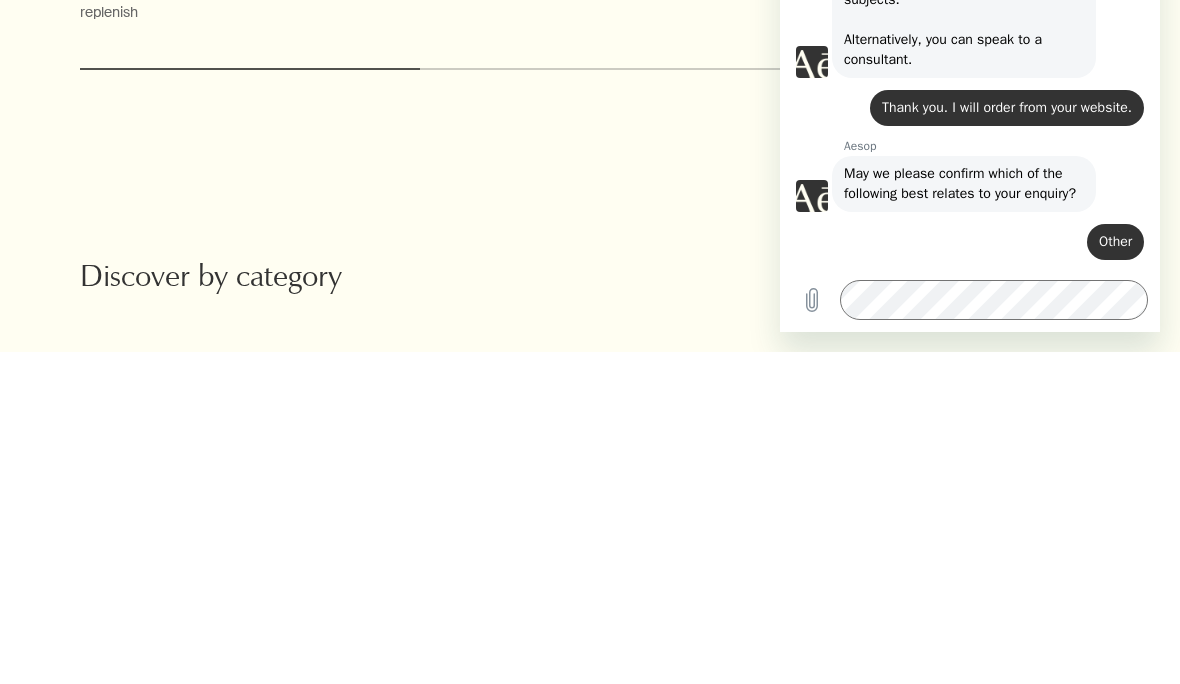 scroll, scrollTop: 157, scrollLeft: 0, axis: vertical 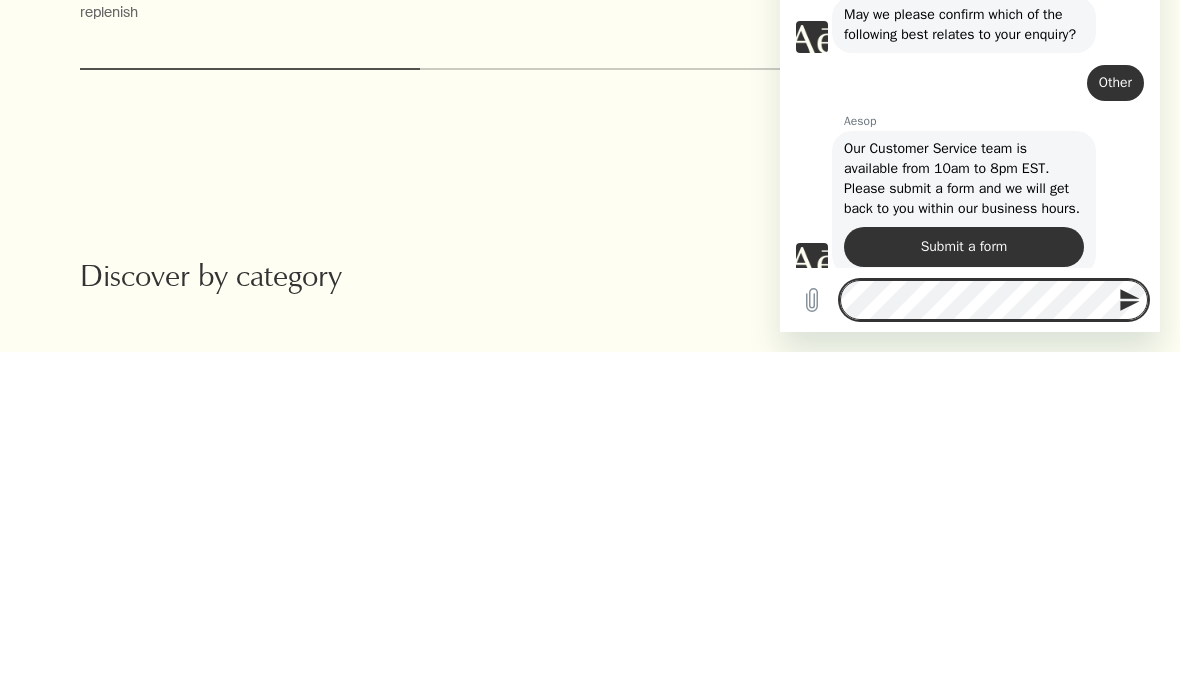 click at bounding box center [1128, 300] 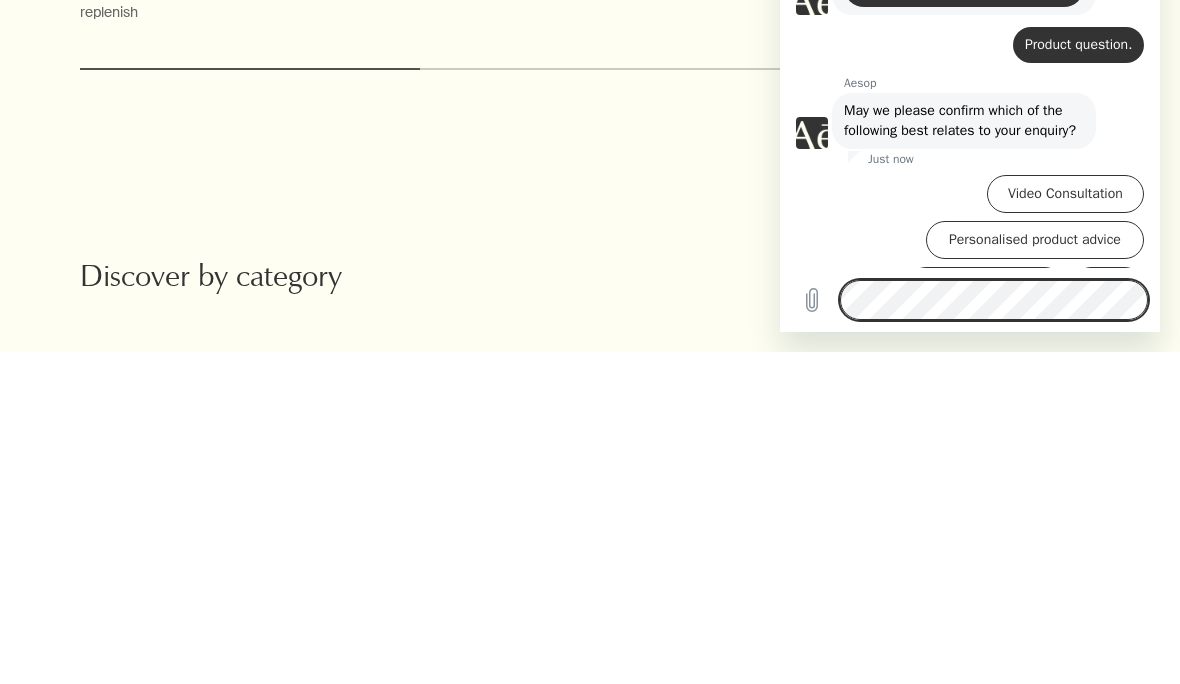 scroll, scrollTop: 605, scrollLeft: 0, axis: vertical 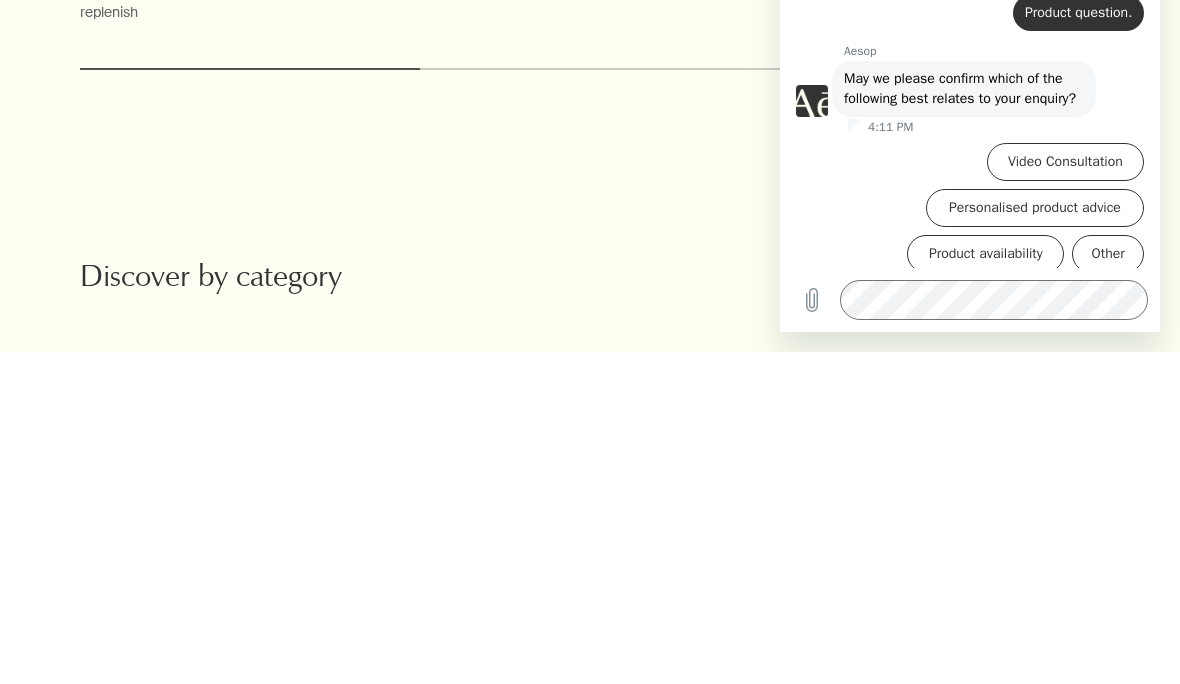 click on "Toothpaste Distinctively flavoured oral care" at bounding box center [511, 118] 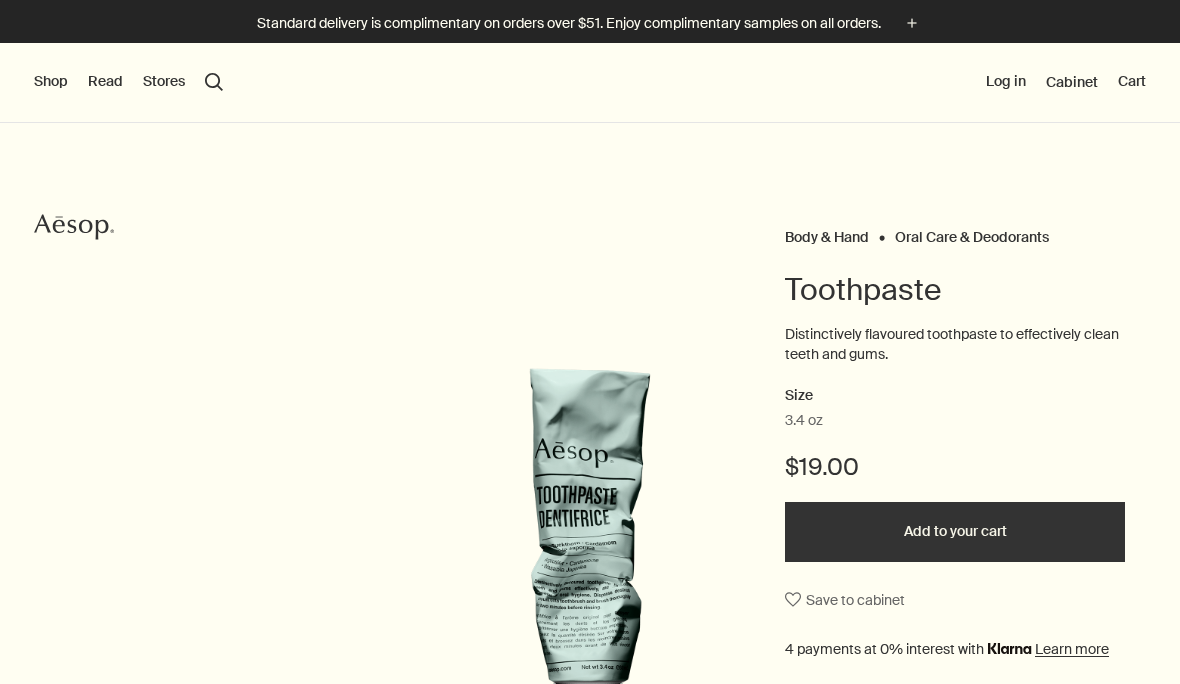 scroll, scrollTop: 0, scrollLeft: 0, axis: both 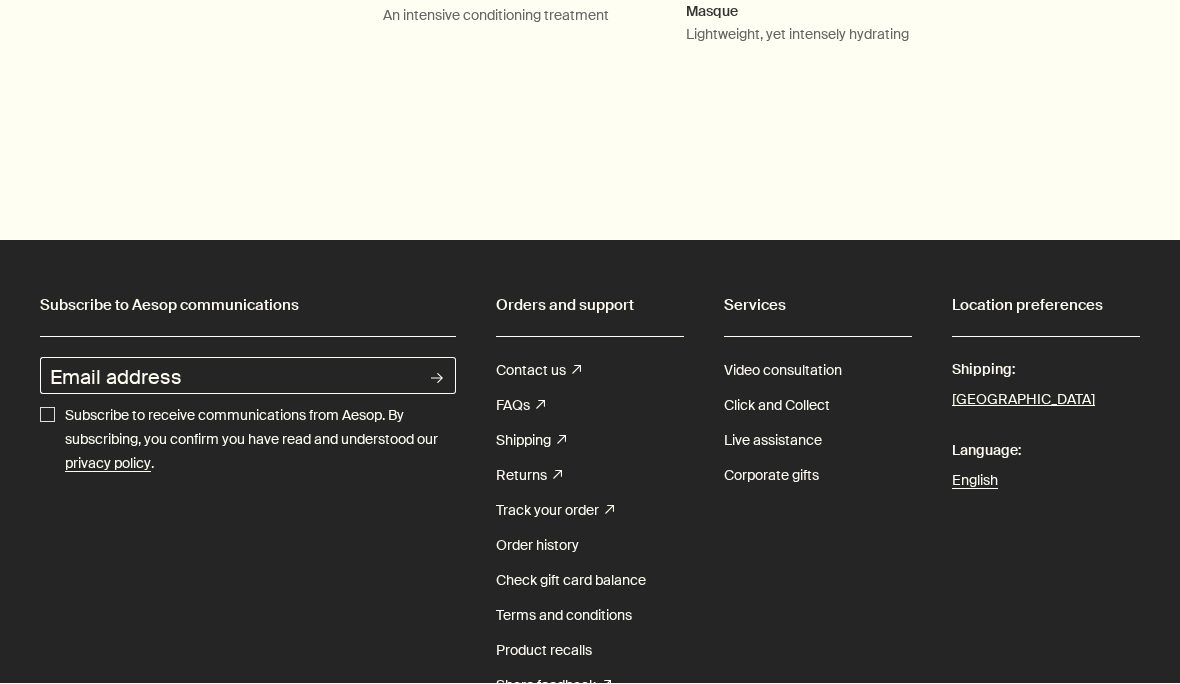 click on "Subscribe to Aesop communications Email address rightArrow Subscribe to receive communications from Aesop. By subscribing, you confirm you have read and understood our  privacy policy . Orders and support Contact us   rightUpArrow FAQs   rightUpArrow Shipping   rightUpArrow Returns   rightUpArrow Track your order   rightUpArrow Order history Check gift card balance Terms and conditions Product recalls Share feedback   rightUpArrow Services Video consultation Click and Collect Live assistance Corporate gifts Location preferences Shipping:  United States Language:  English Sustainability All Aesop products are vegan, and we do not test our formulations or ingredients on animals. We are Leaping Bunny approved and a Certified B Corporation.  Learn more About Our story Foundation Careers Regulatory policies Privacy policy Notice At Collection Cookie Policy California Cleaning Products Right to Know Act Your Privacy Choices Social media Instagram   rightUpArrow Twitter   rightUpArrow LinkedIn   rightUpArrow" at bounding box center [590, 725] 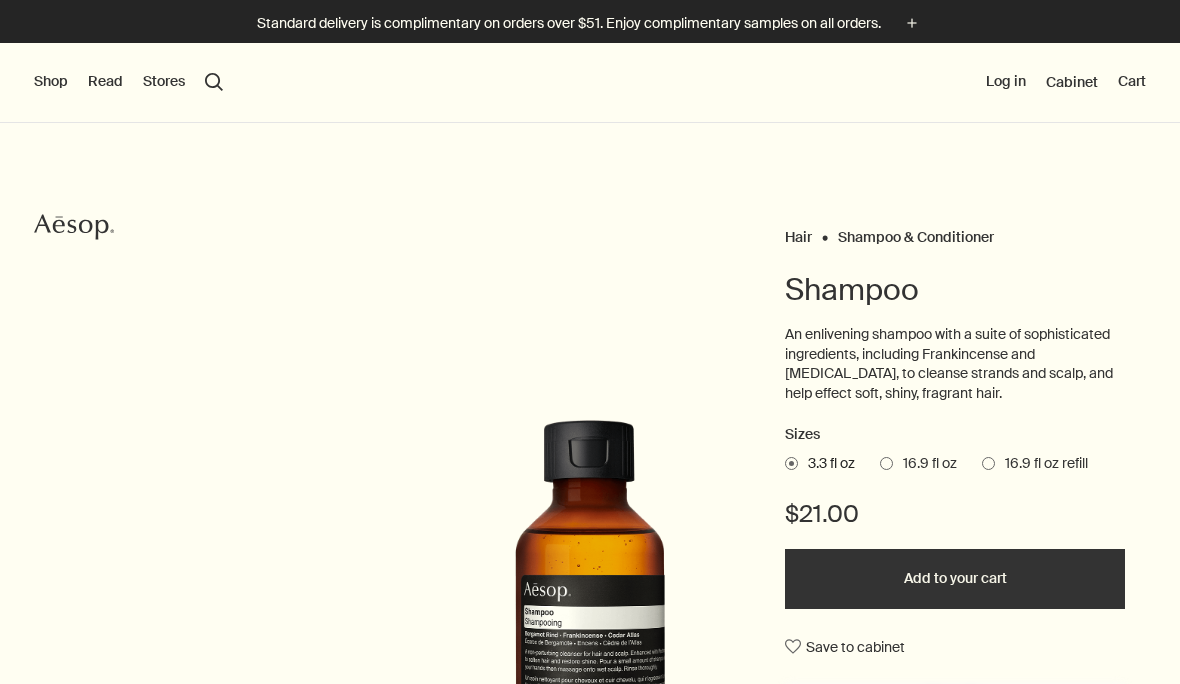 scroll, scrollTop: 0, scrollLeft: 0, axis: both 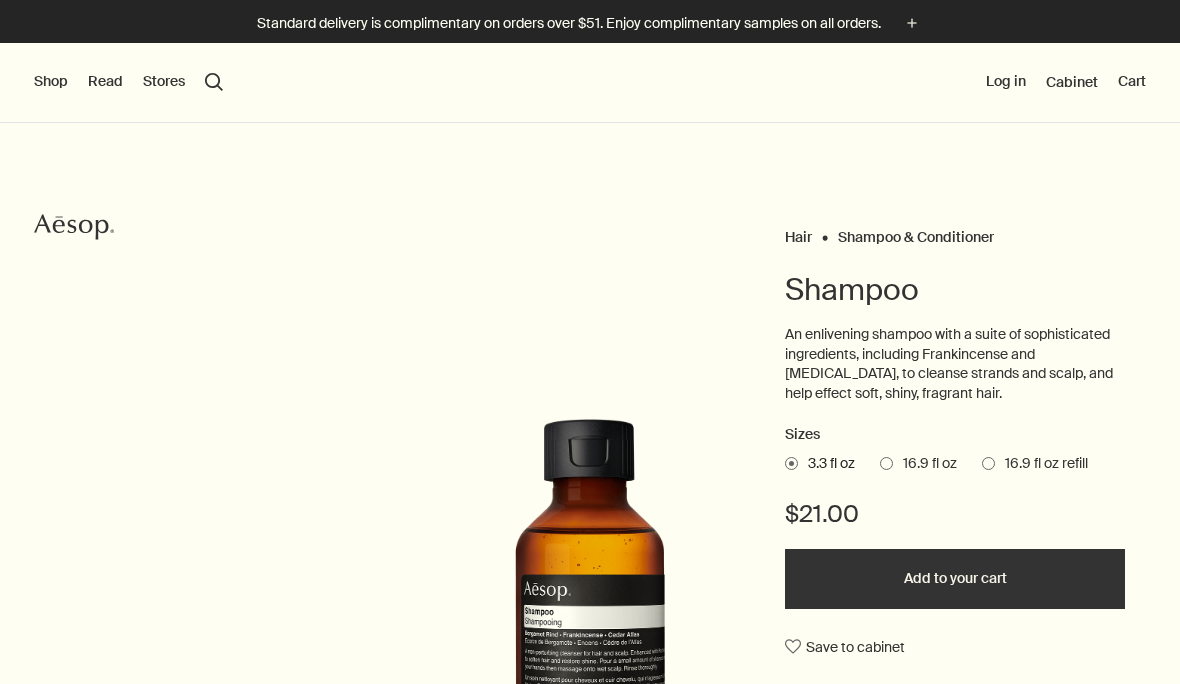 click at bounding box center (988, 463) 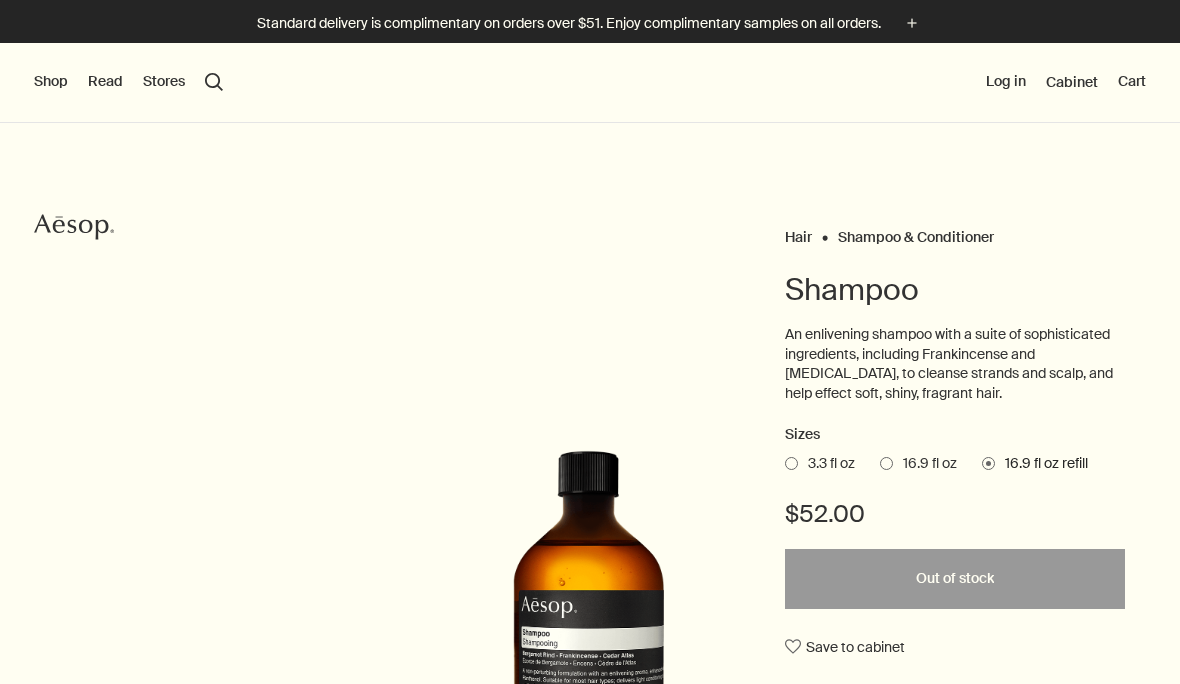 click on "Shop" at bounding box center [51, 82] 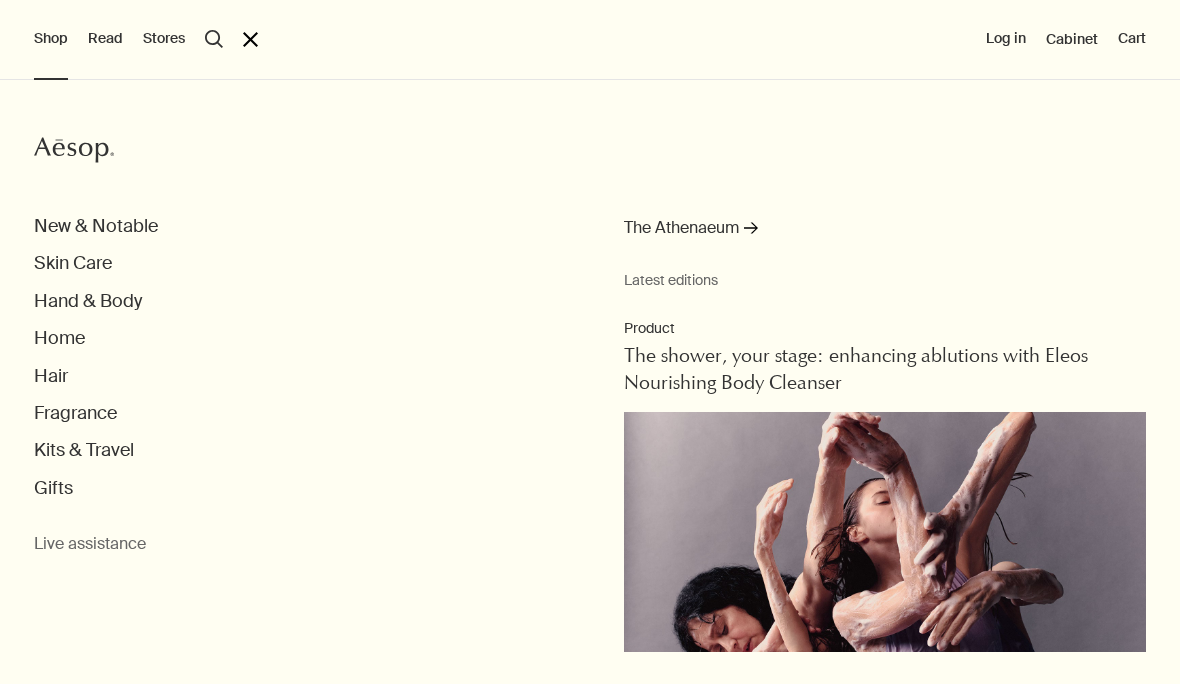 click on "Hair" at bounding box center [51, 376] 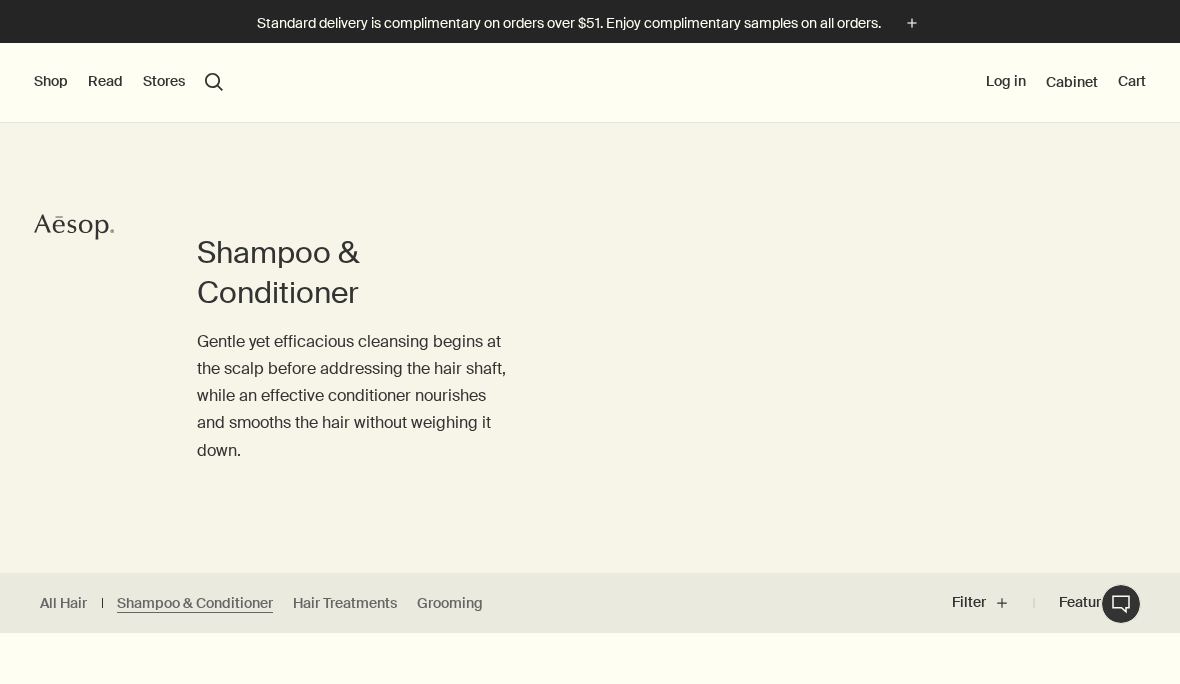 scroll, scrollTop: 0, scrollLeft: 0, axis: both 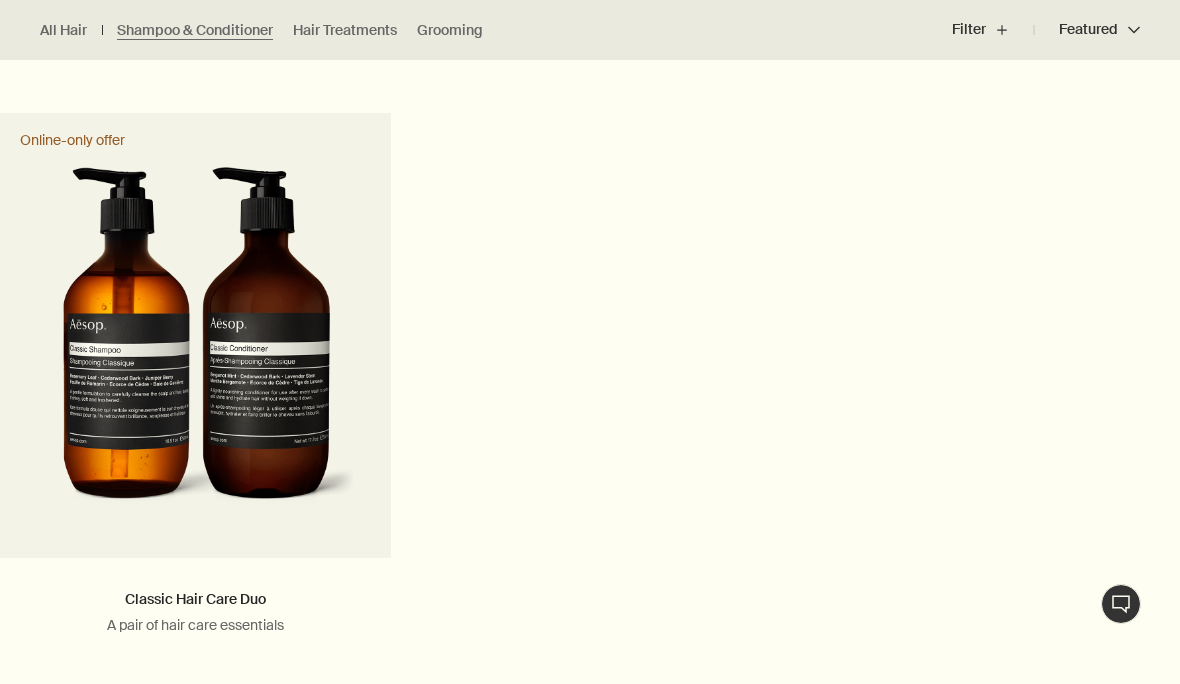 click on "Add Add to your cart" at bounding box center (195, 768) 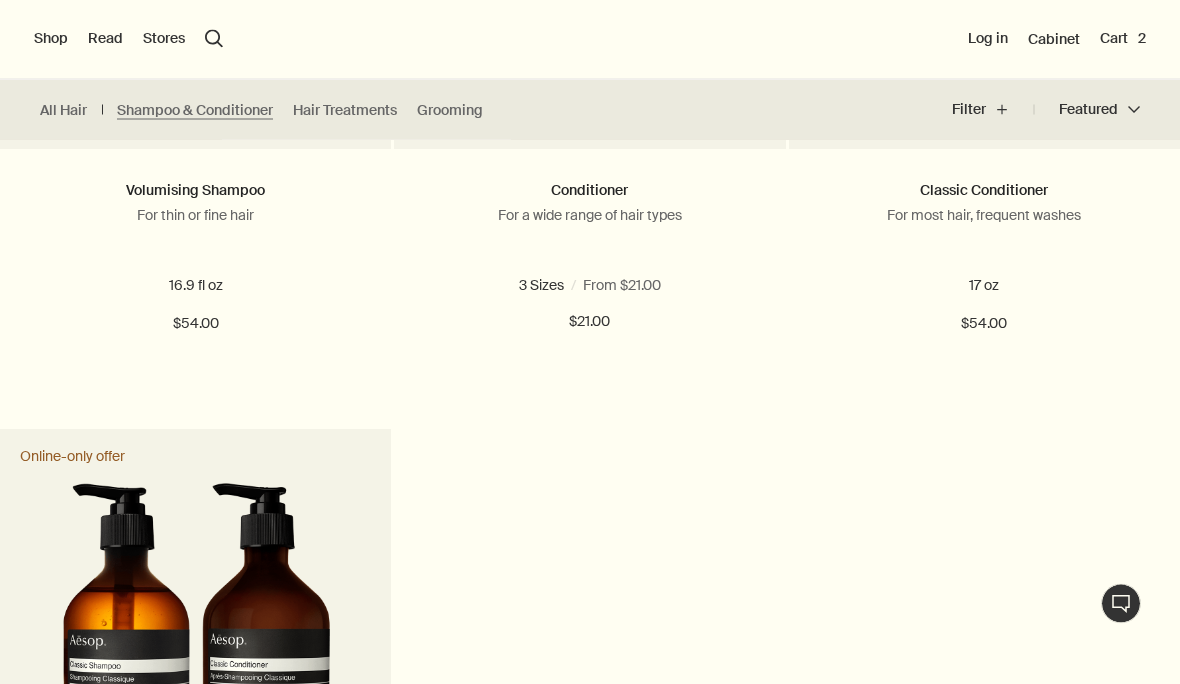 scroll, scrollTop: 0, scrollLeft: 0, axis: both 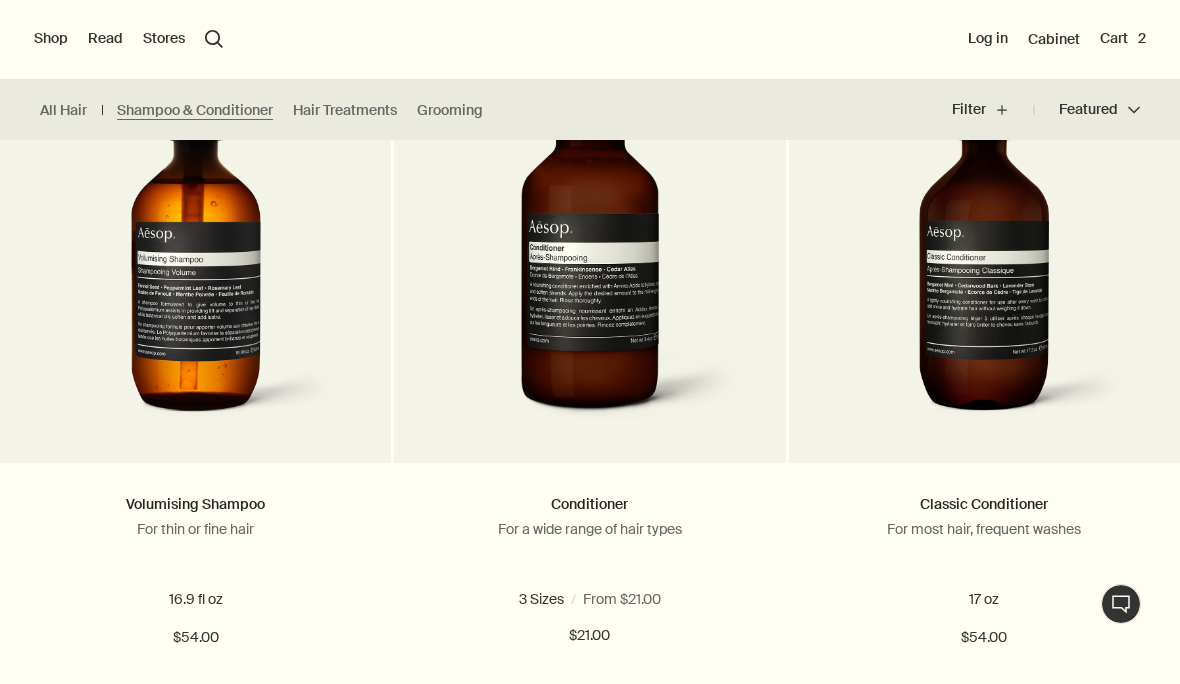 click on "Cart 2" at bounding box center (1123, 39) 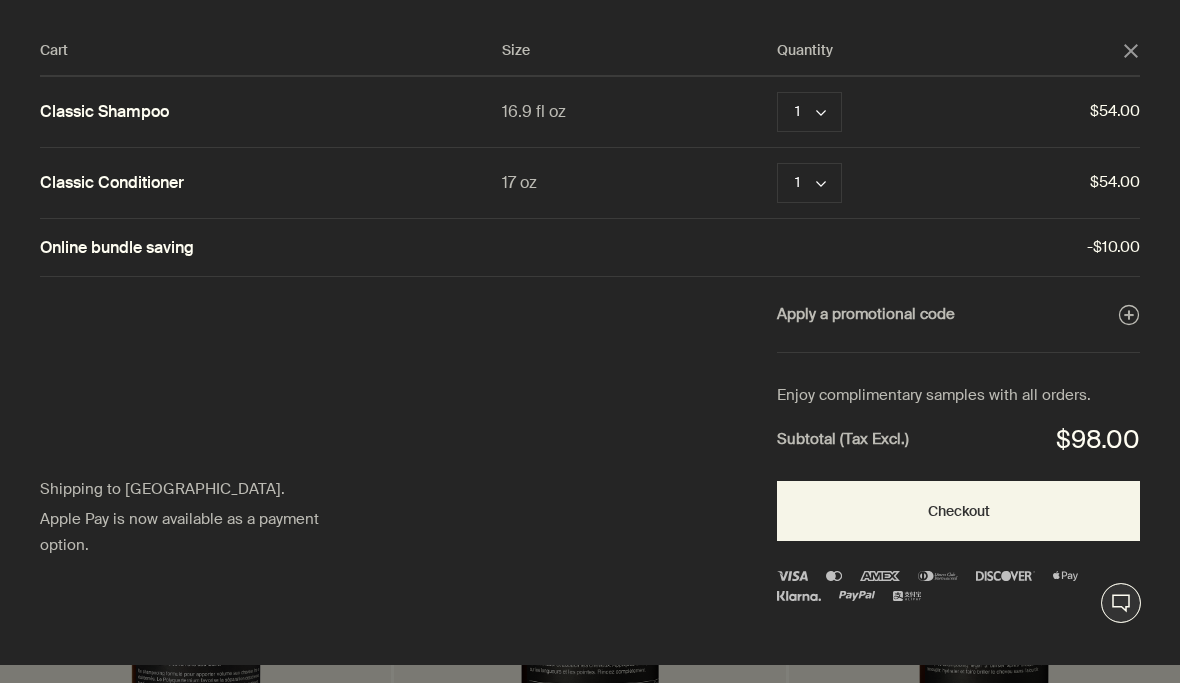 click on "Checkout" at bounding box center (958, 512) 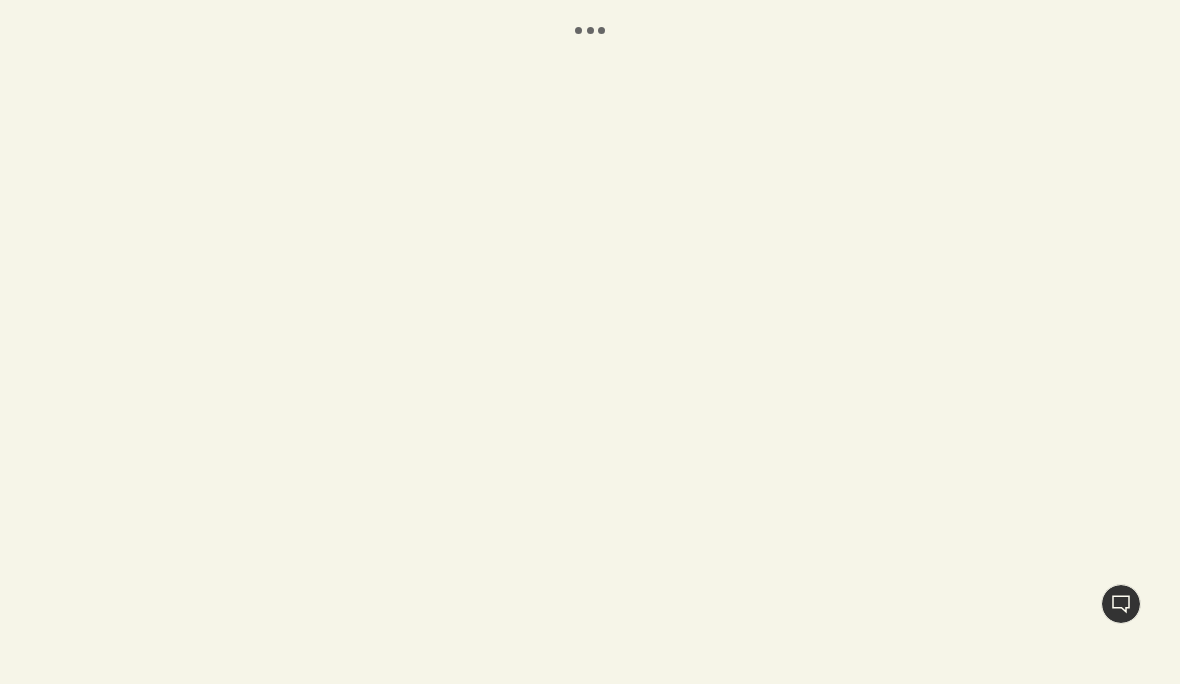 scroll, scrollTop: 0, scrollLeft: 0, axis: both 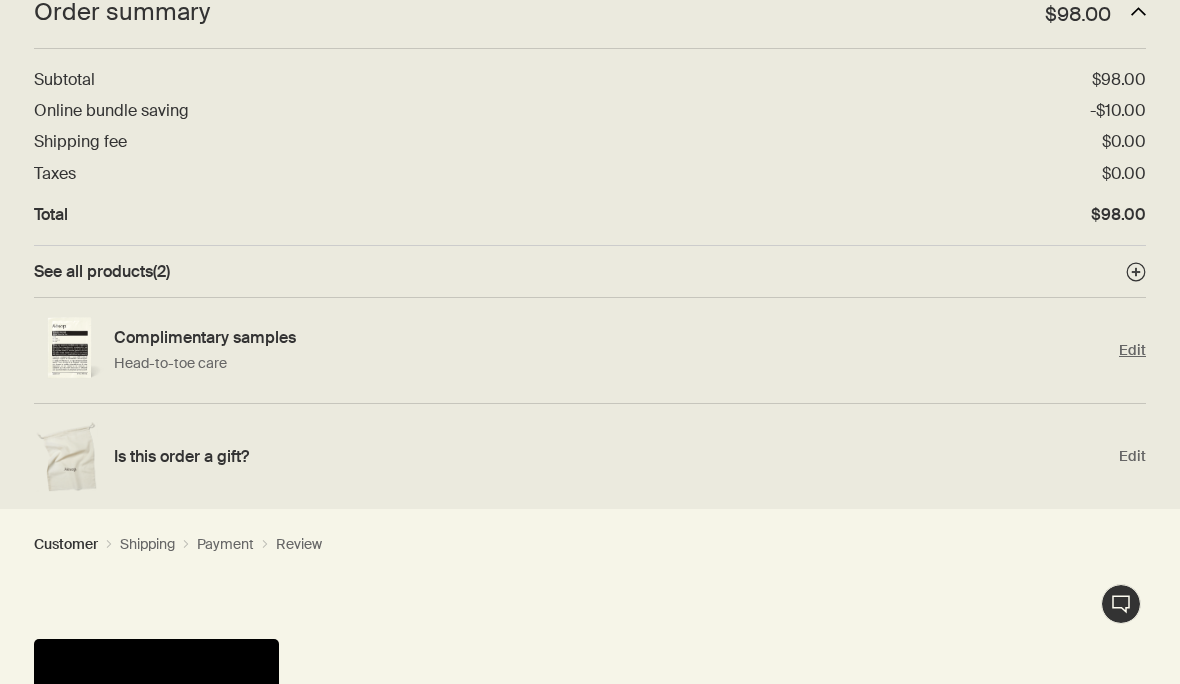 click on "Edit" at bounding box center [1132, 350] 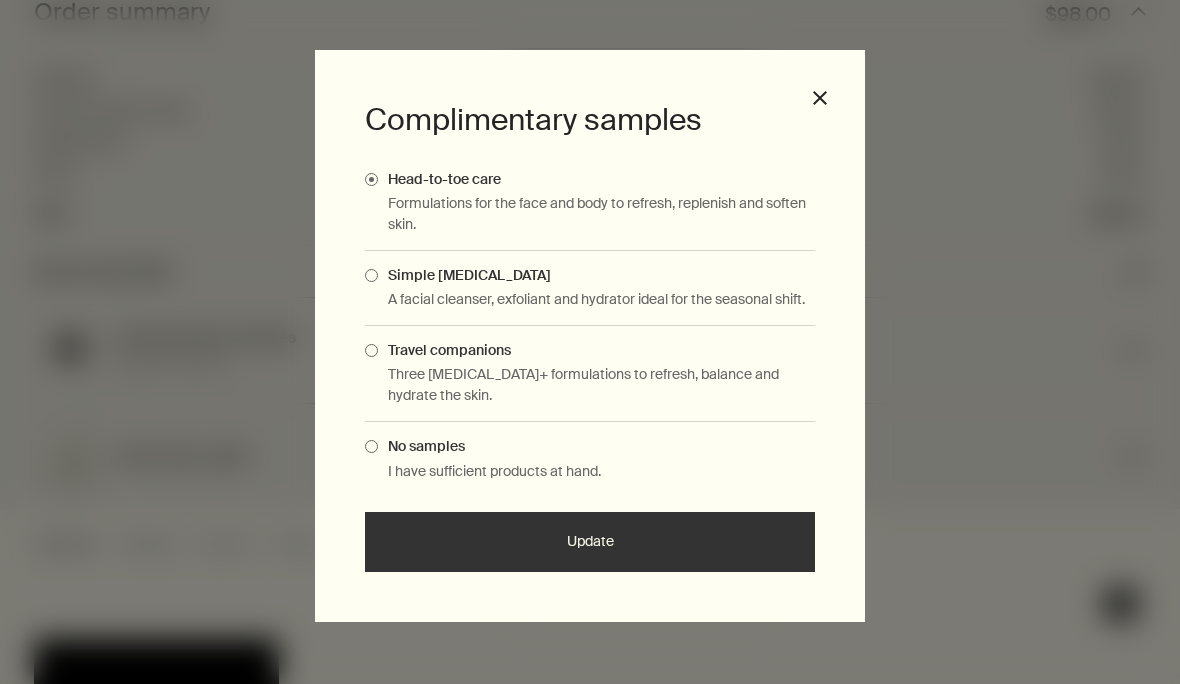 click on "Complimentary samples Head-to-toe care Formulations for the face and body to refresh, replenish and soften skin. Simple skin care A facial cleanser, exfoliant and hydrator ideal for the seasonal shift. Travel companions Three Skin Care+ formulations to refresh, balance and hydrate the skin. No samples I have sufficient products at hand. Update close" at bounding box center [590, 336] 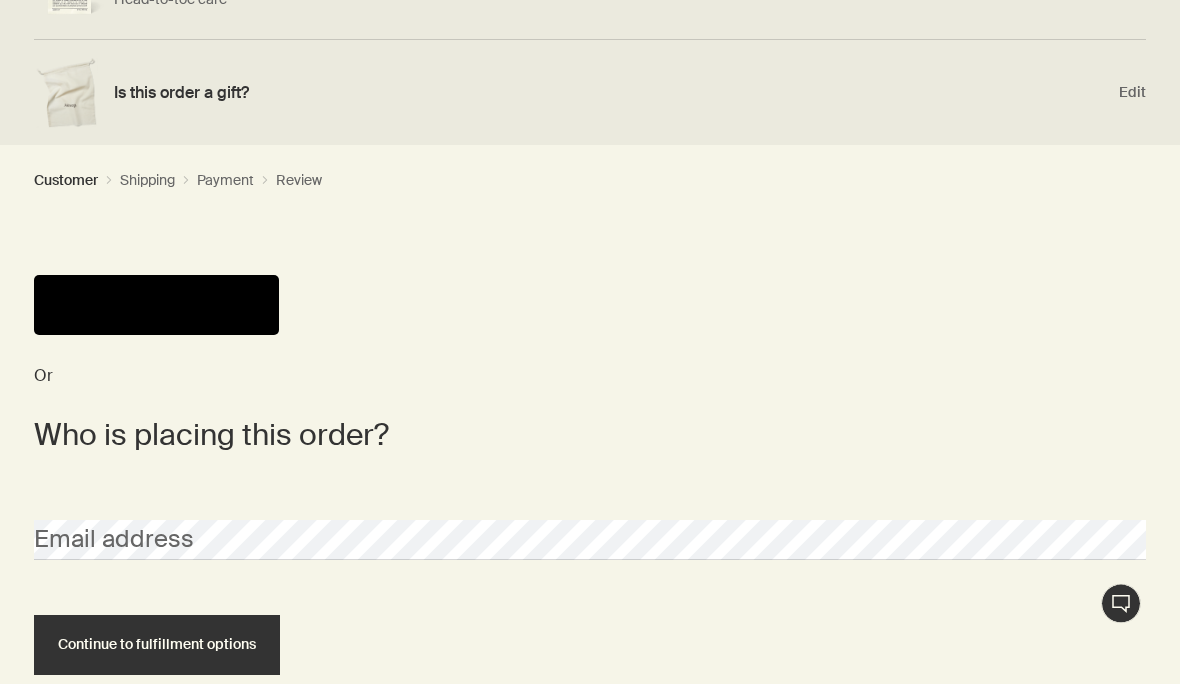 scroll, scrollTop: 453, scrollLeft: 0, axis: vertical 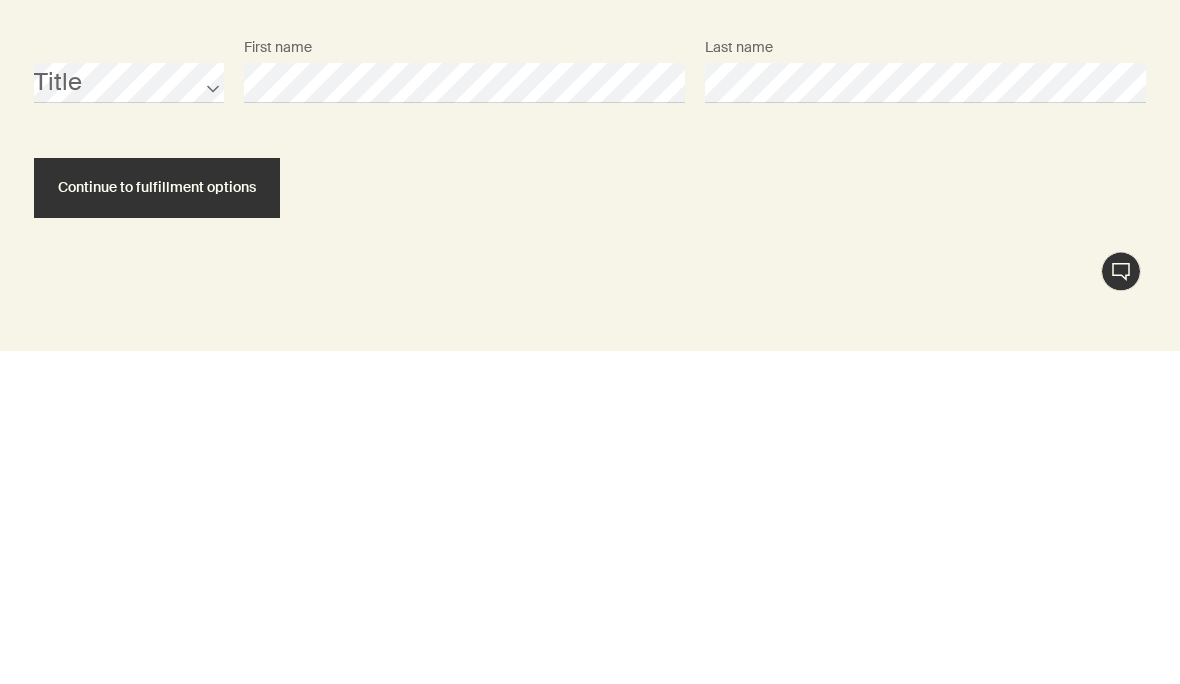 click on "Continue to fulfillment options" at bounding box center [157, 520] 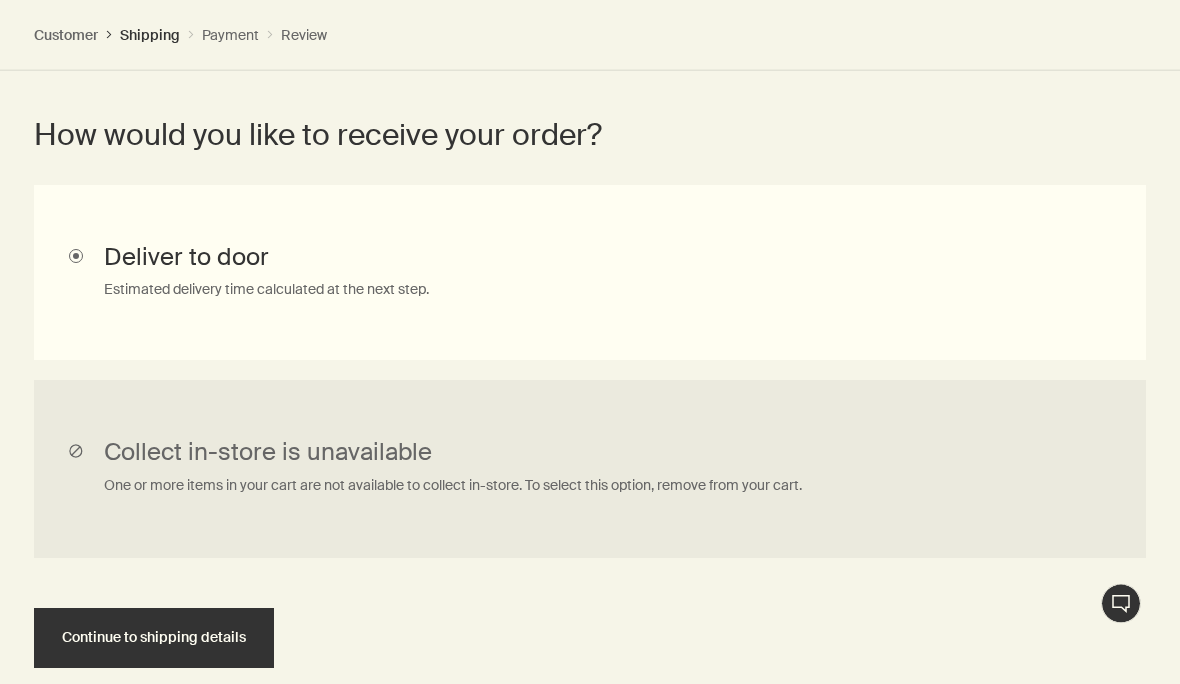 scroll, scrollTop: 1075, scrollLeft: 0, axis: vertical 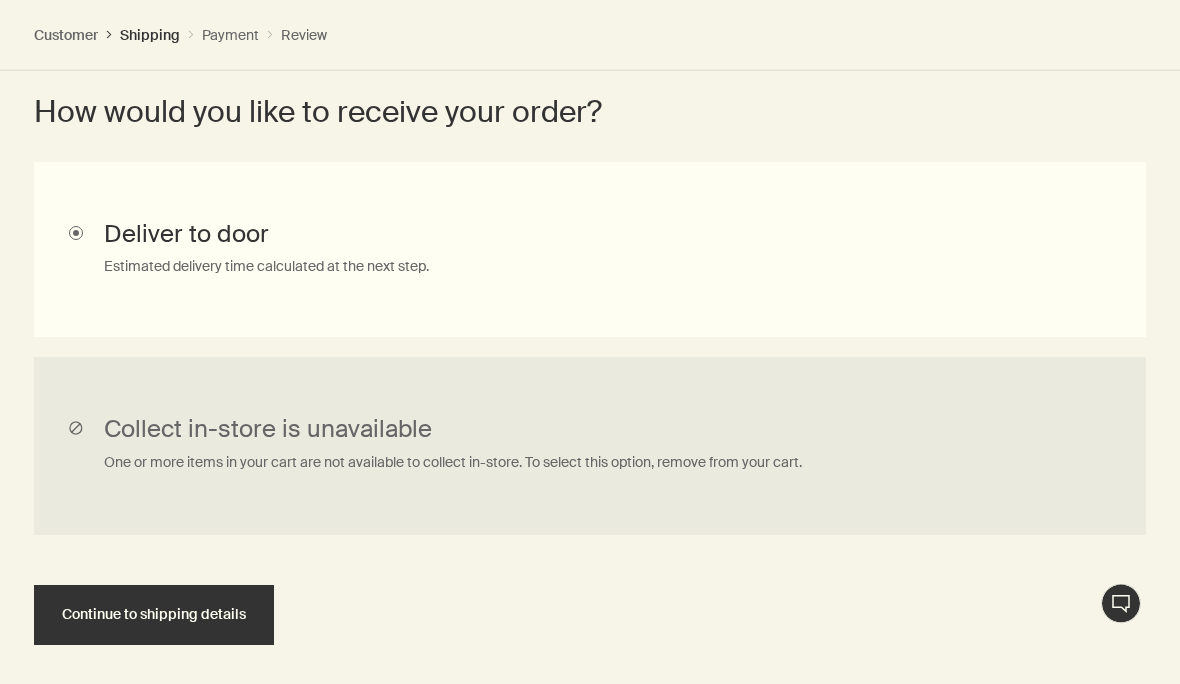 click on "Continue to shipping details" at bounding box center (154, 615) 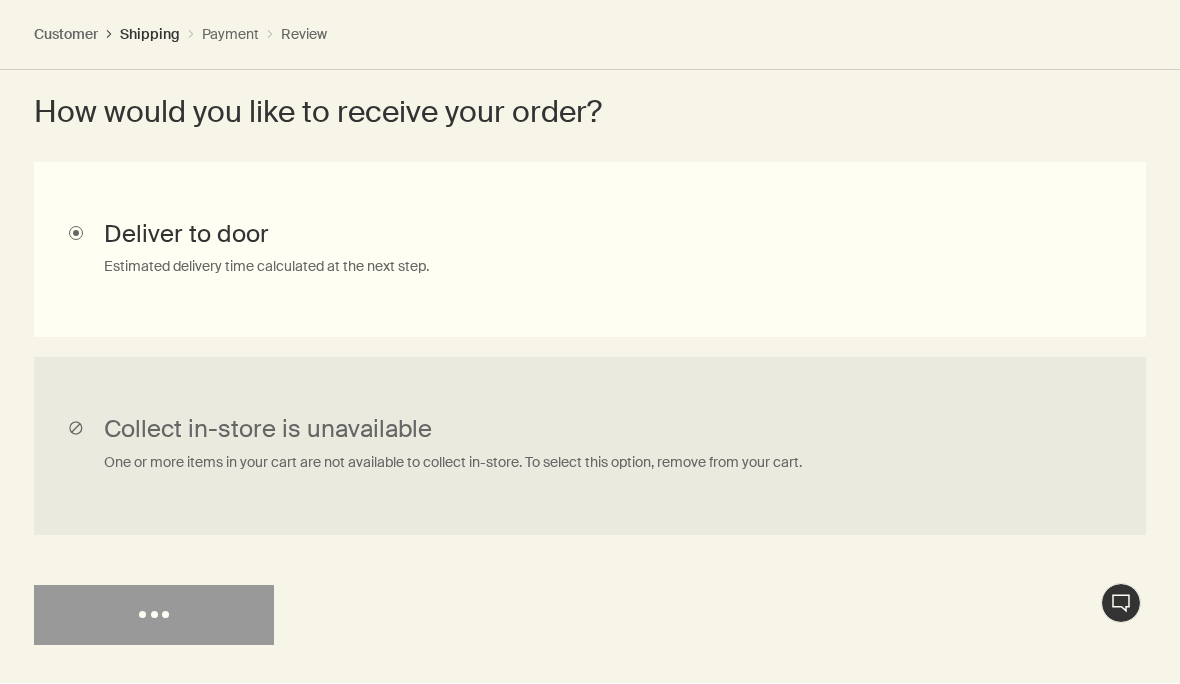 scroll, scrollTop: 0, scrollLeft: 0, axis: both 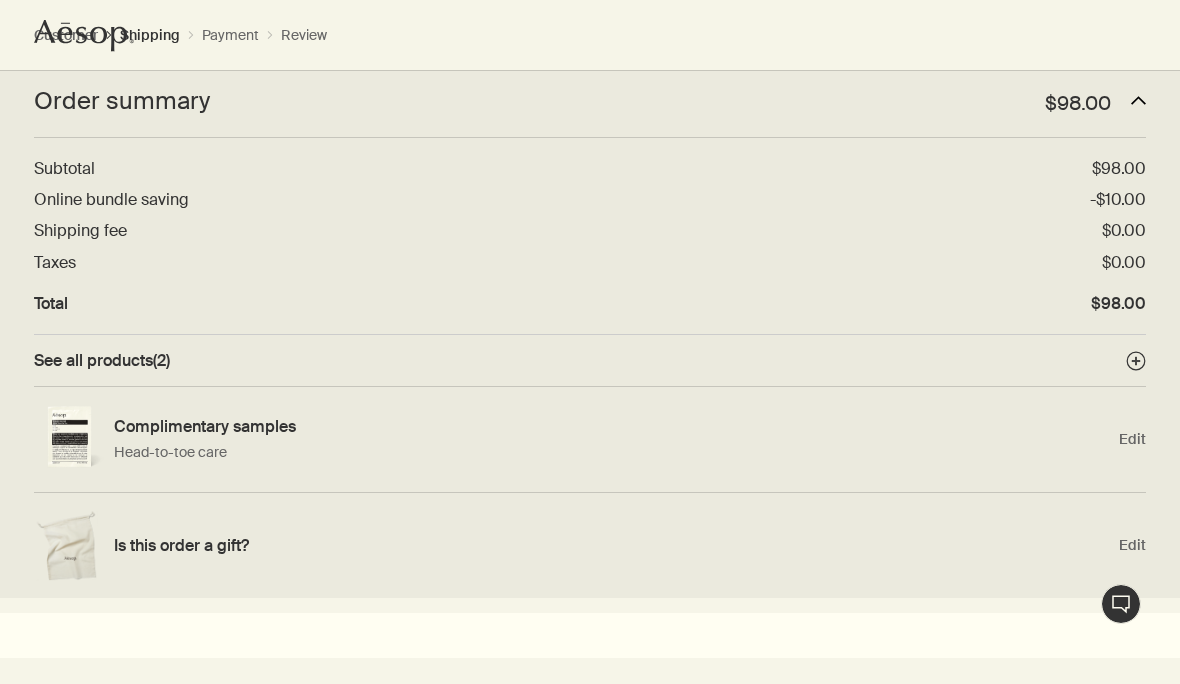 select on "US" 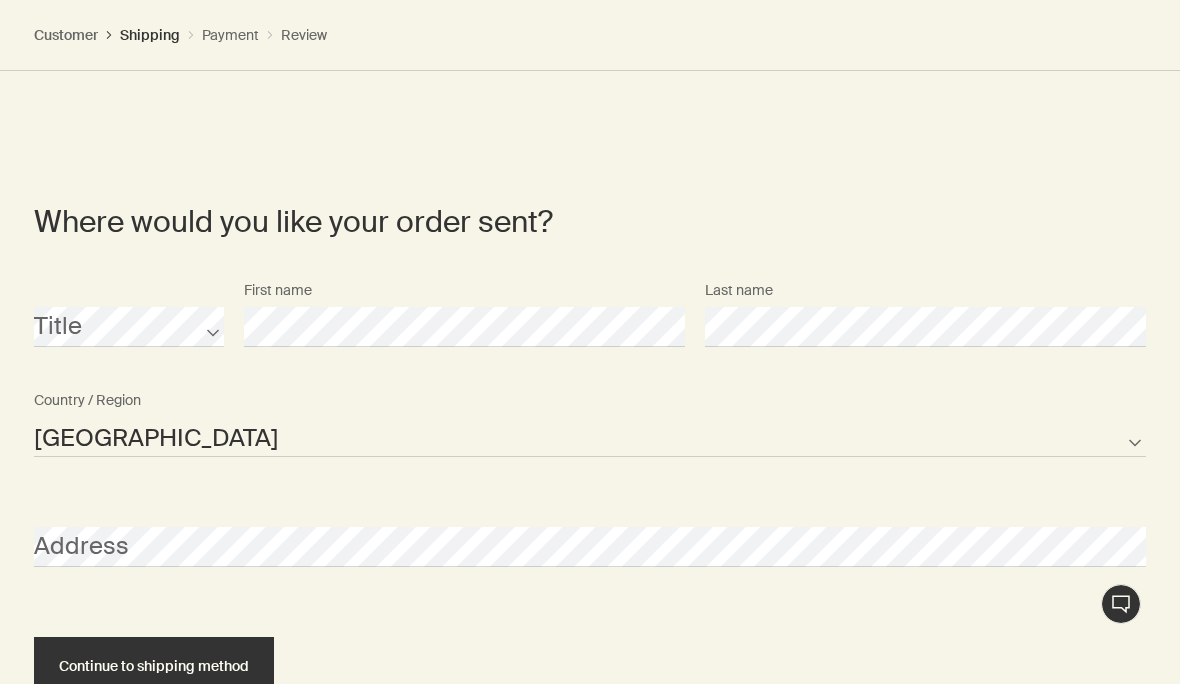 scroll, scrollTop: 1389, scrollLeft: 0, axis: vertical 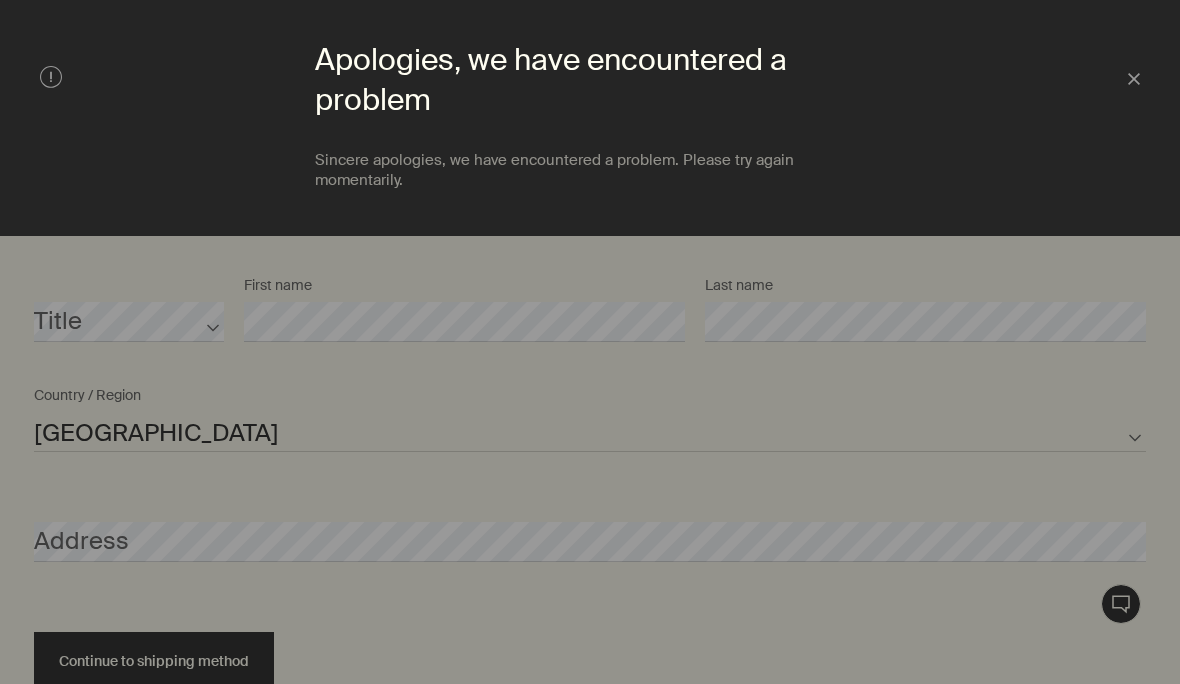 click on "Close" at bounding box center [1134, 79] 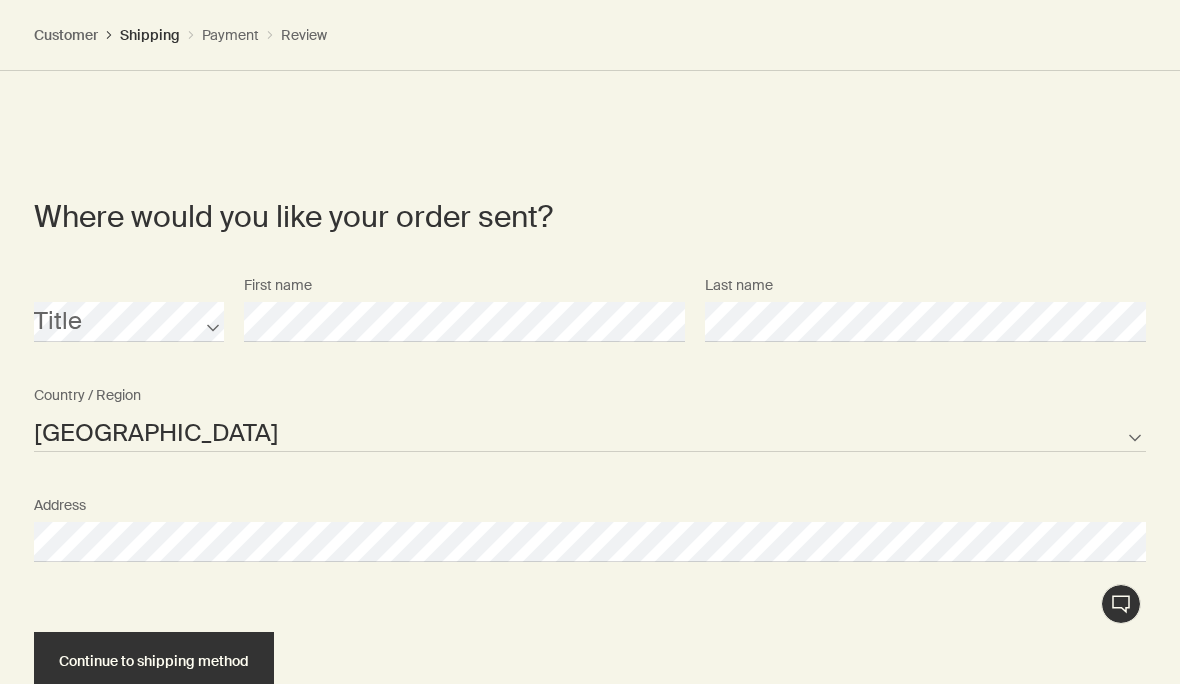 scroll, scrollTop: 1418, scrollLeft: 0, axis: vertical 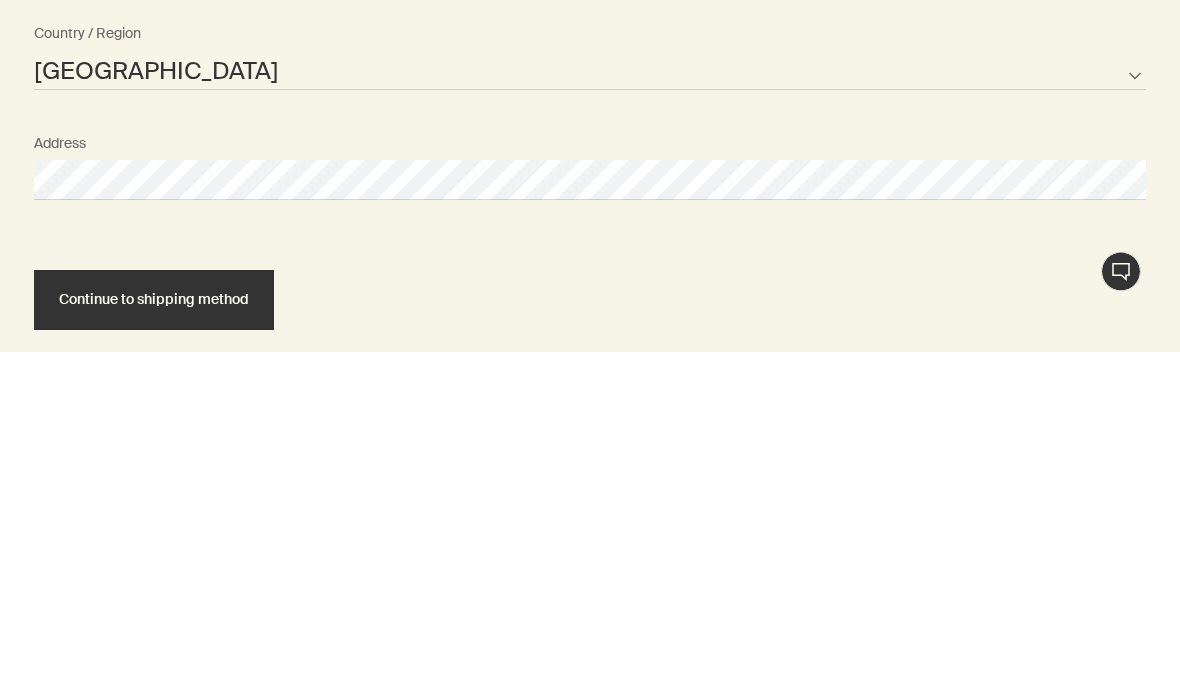 select on "US" 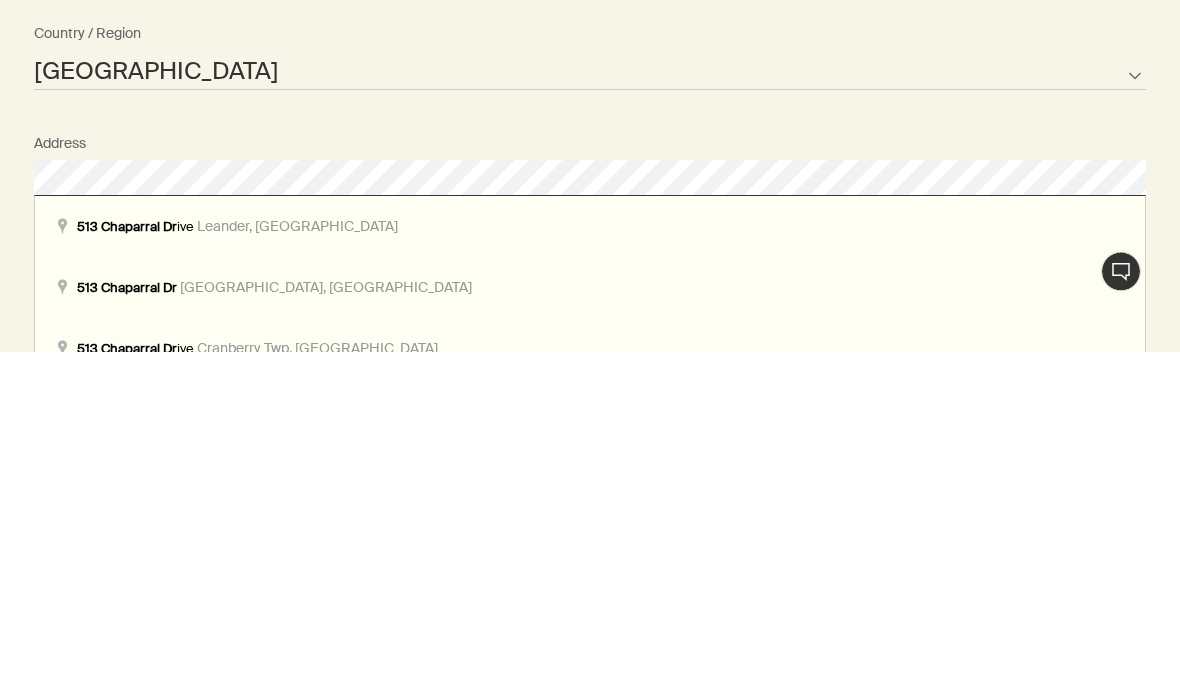 scroll, scrollTop: 1751, scrollLeft: 0, axis: vertical 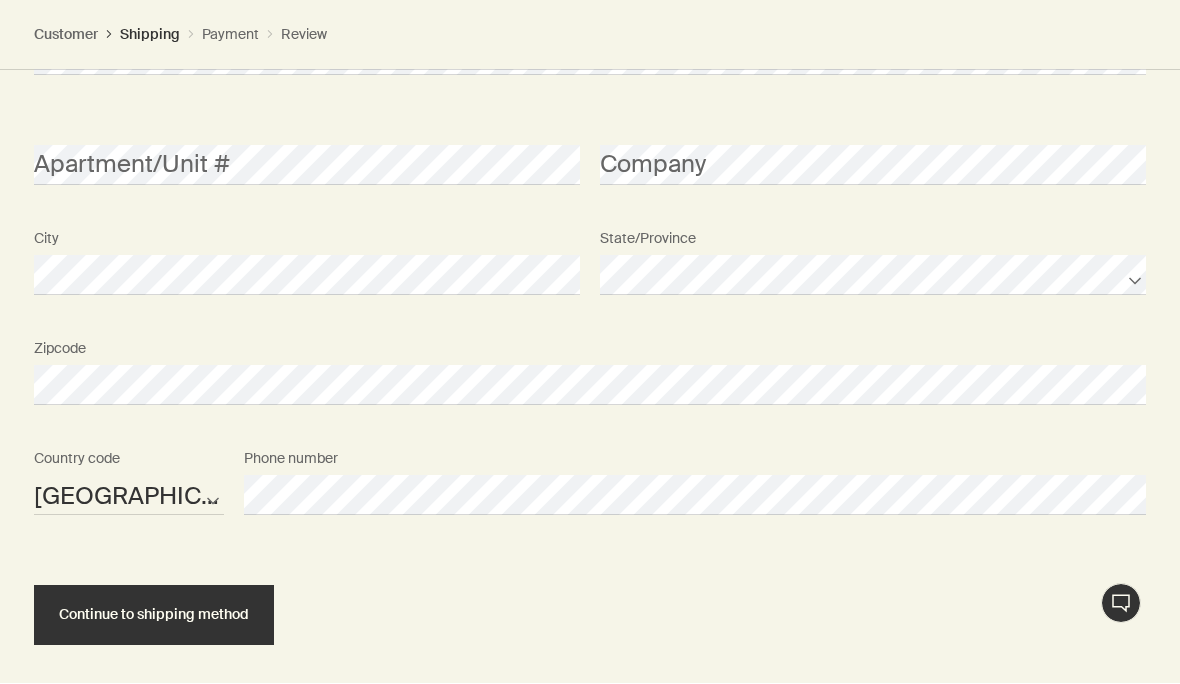 click on "Continue to shipping method" at bounding box center [154, 615] 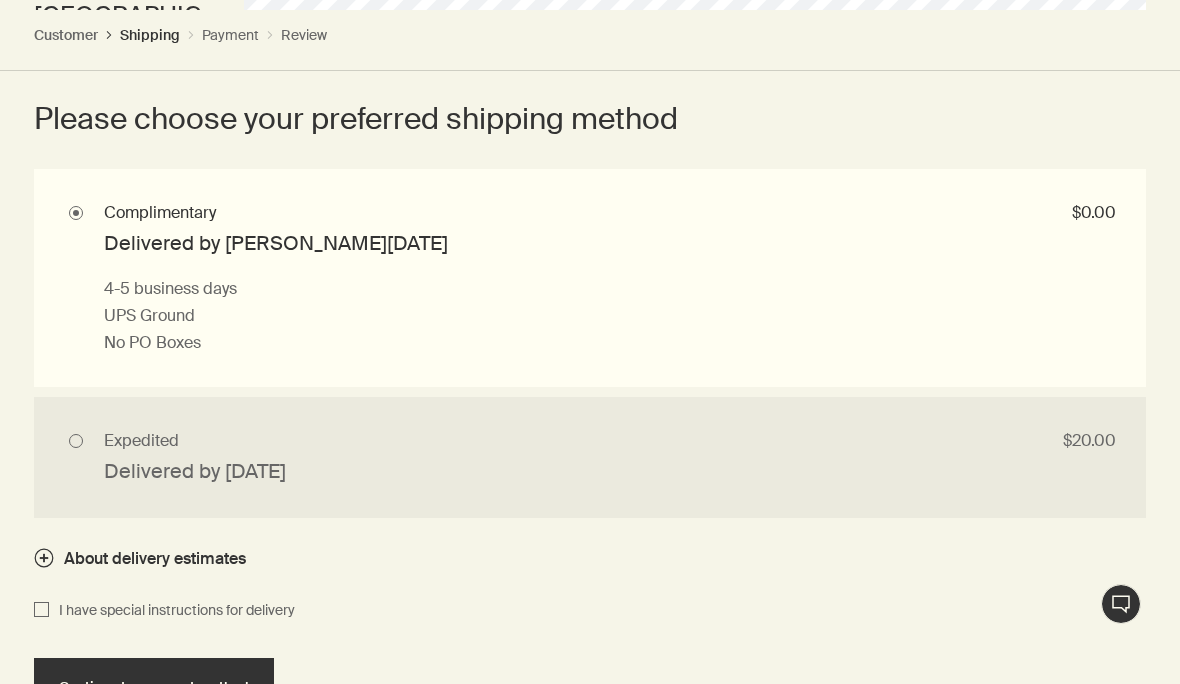 scroll, scrollTop: 2359, scrollLeft: 0, axis: vertical 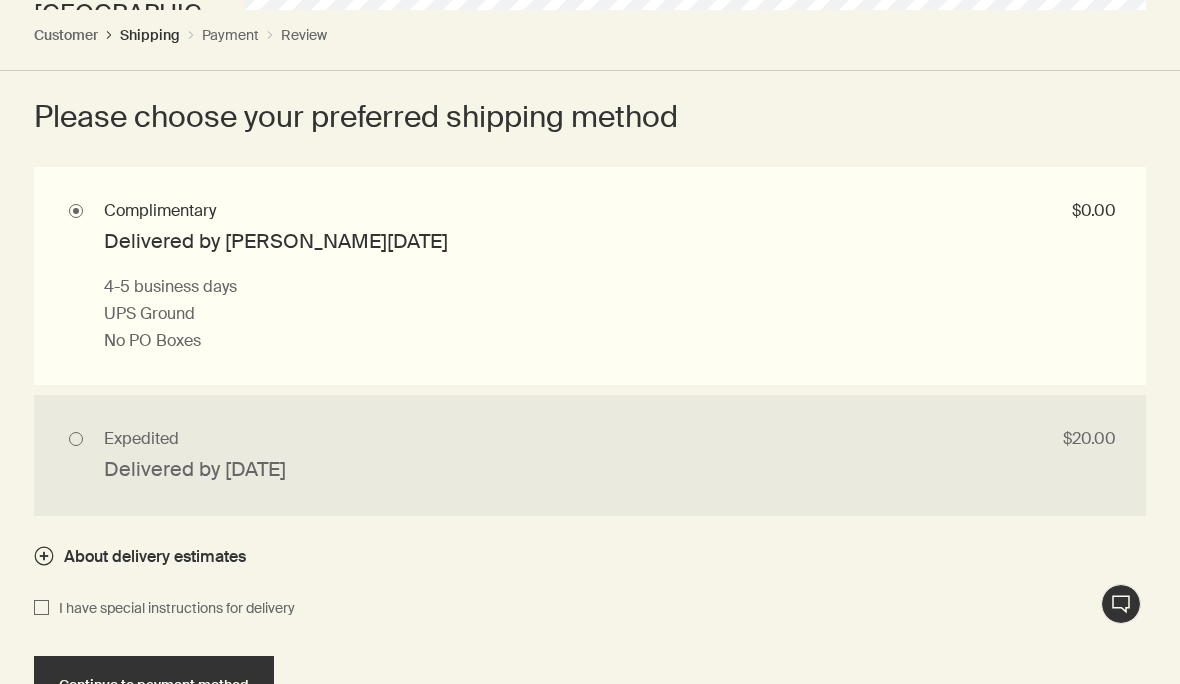 click on "Continue to payment method" at bounding box center [154, 685] 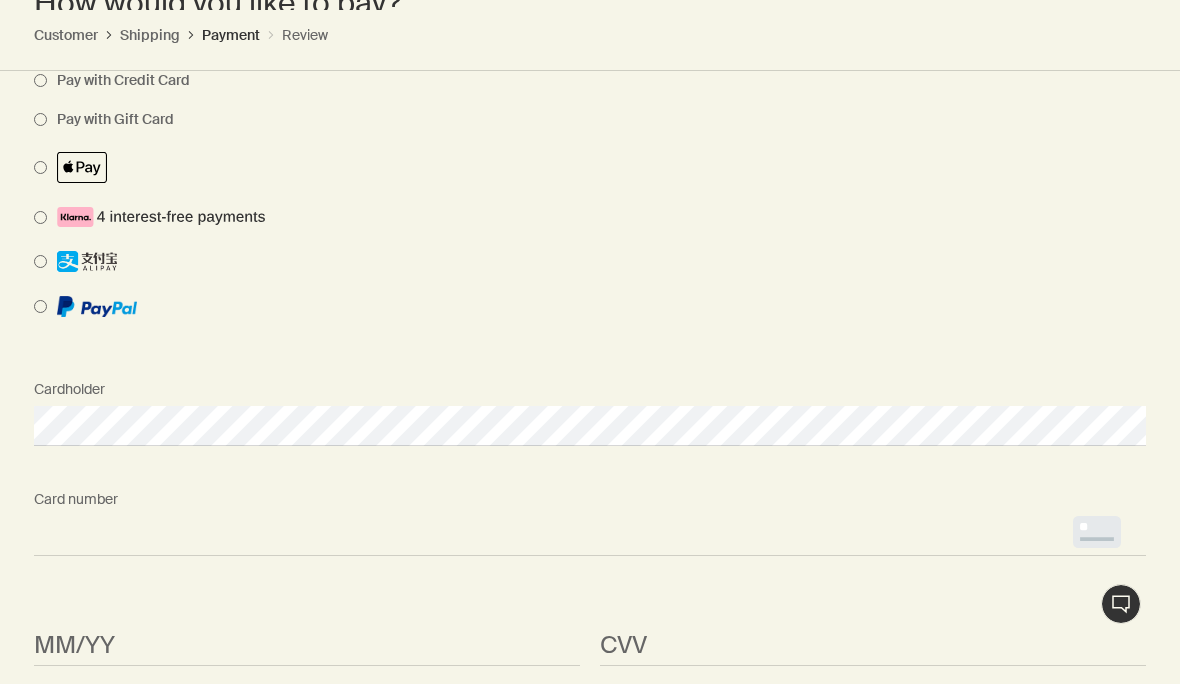 scroll, scrollTop: 2159, scrollLeft: 0, axis: vertical 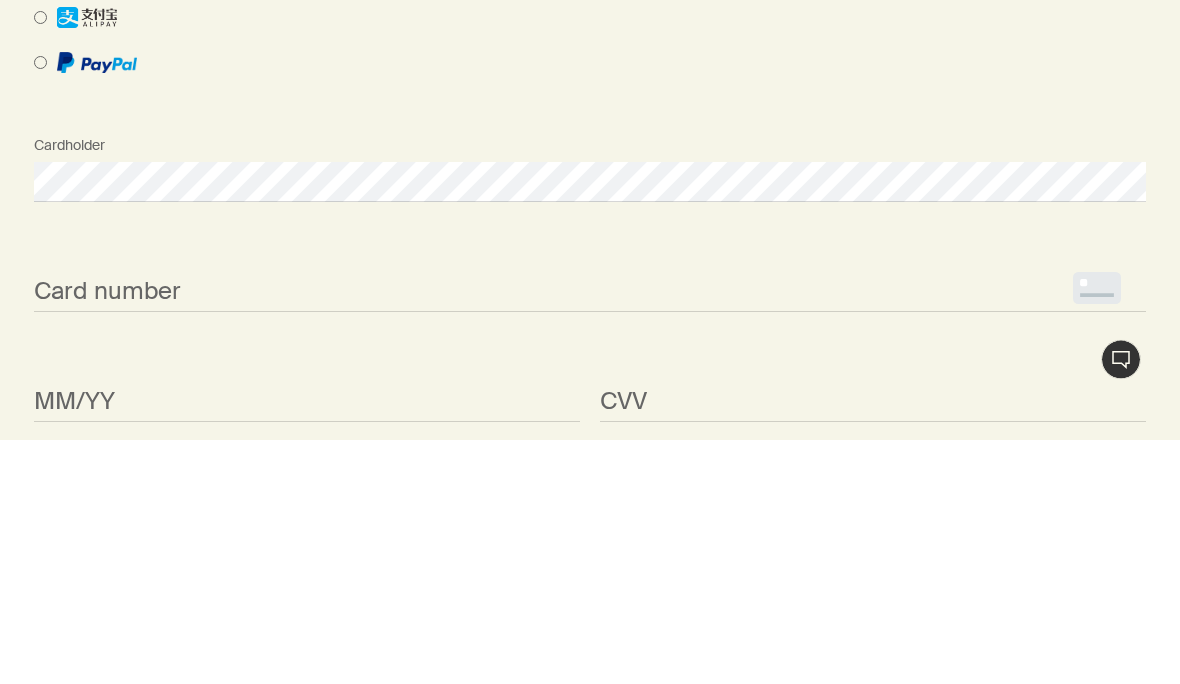 click on "<p>Your browser does not support iframes.</p>" at bounding box center [590, 536] 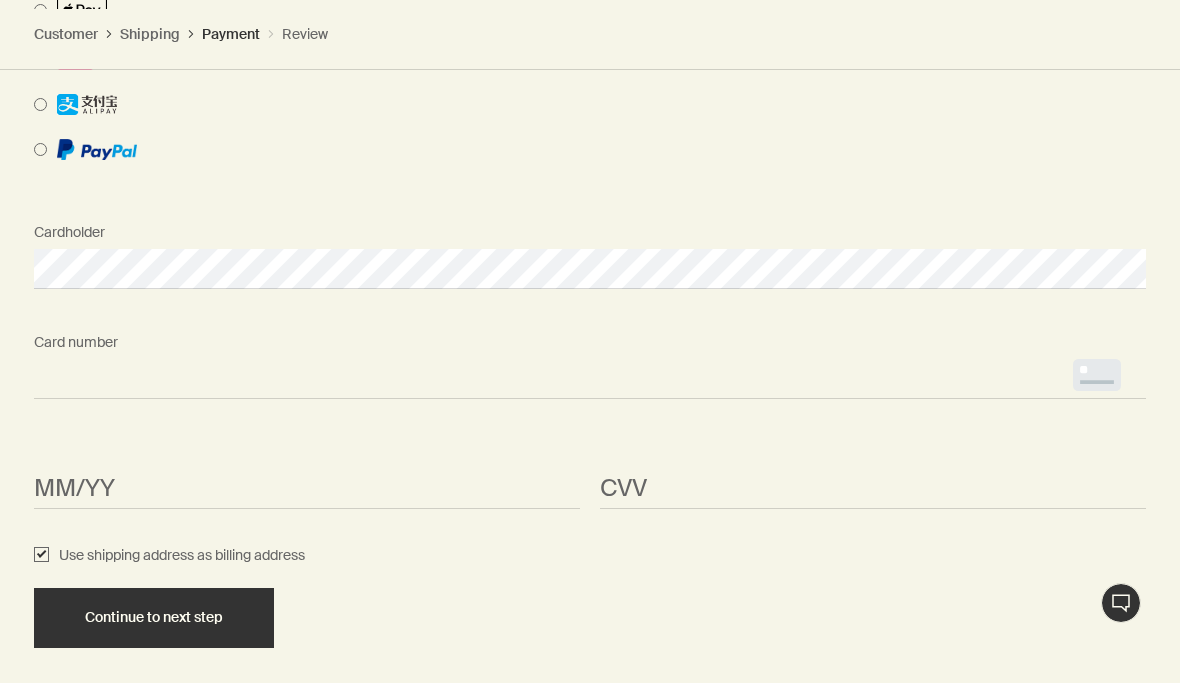 click on "<p>Your browser does not support iframes.</p>" at bounding box center [590, 380] 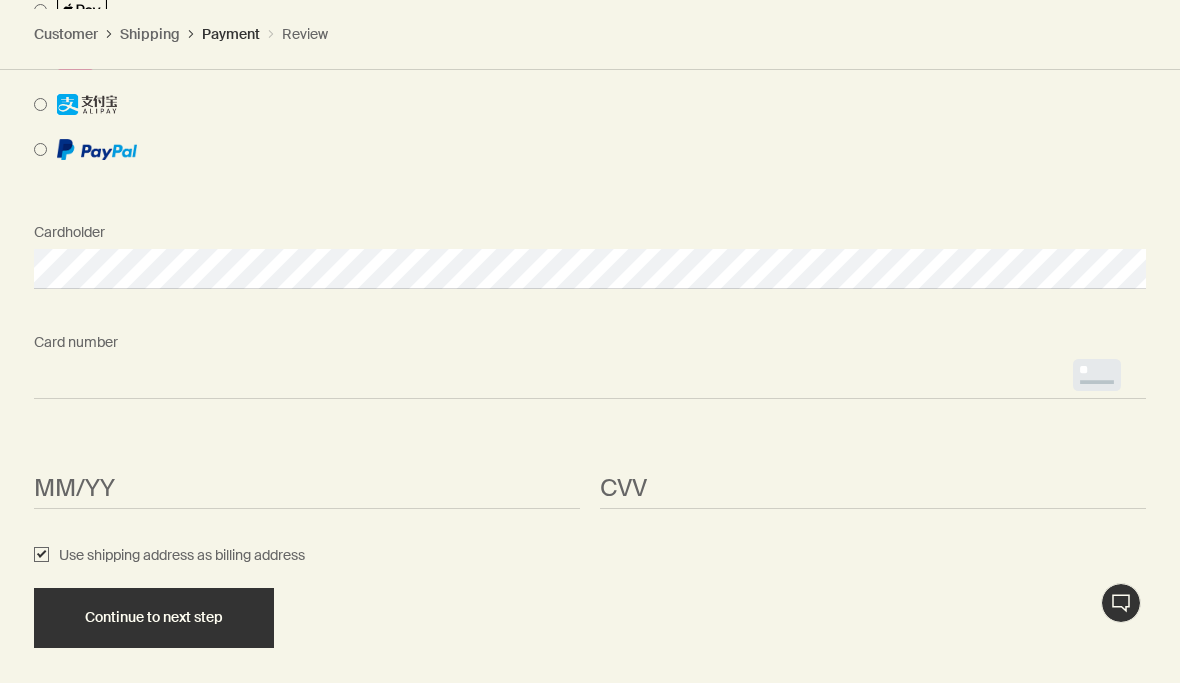 click on "<p>Your browser does not support iframes.</p>" at bounding box center (590, 380) 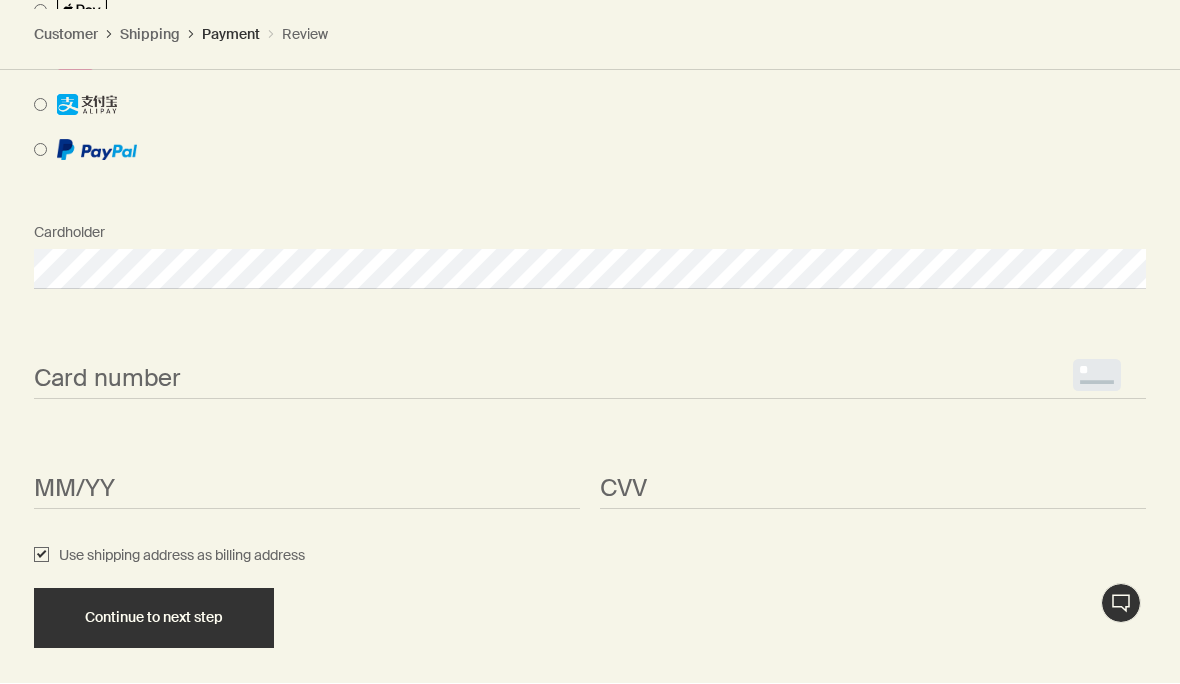 click on "<p>Your browser does not support iframes.</p>" at bounding box center (590, 380) 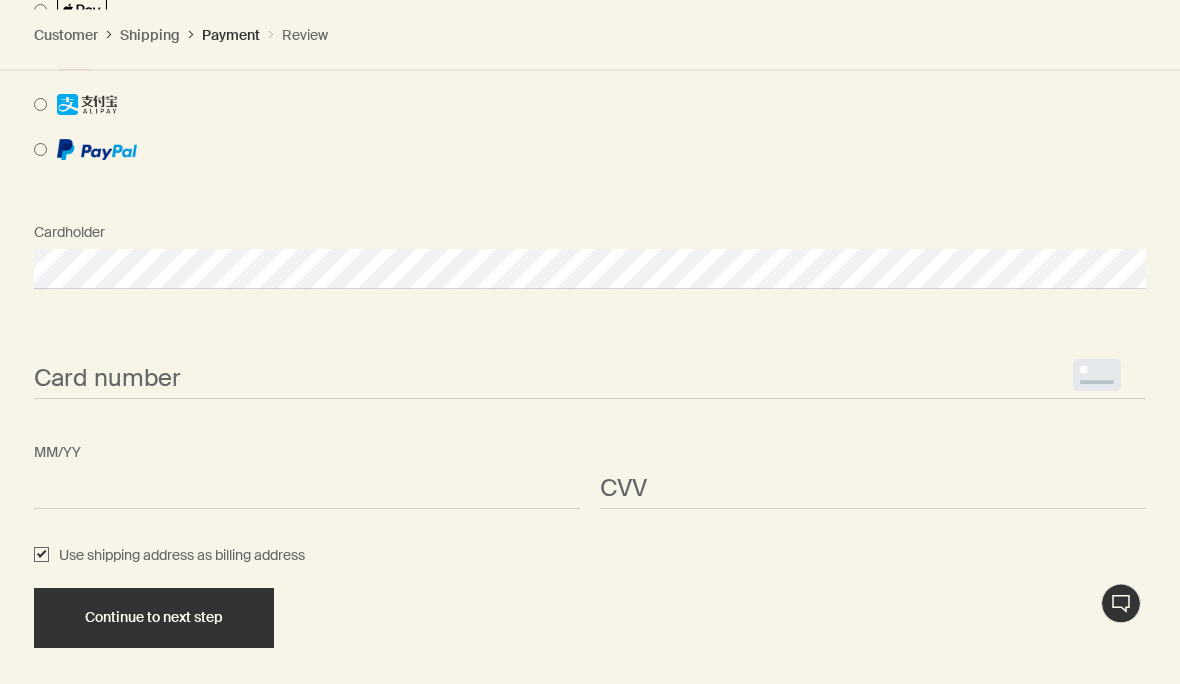 scroll, scrollTop: 2318, scrollLeft: 0, axis: vertical 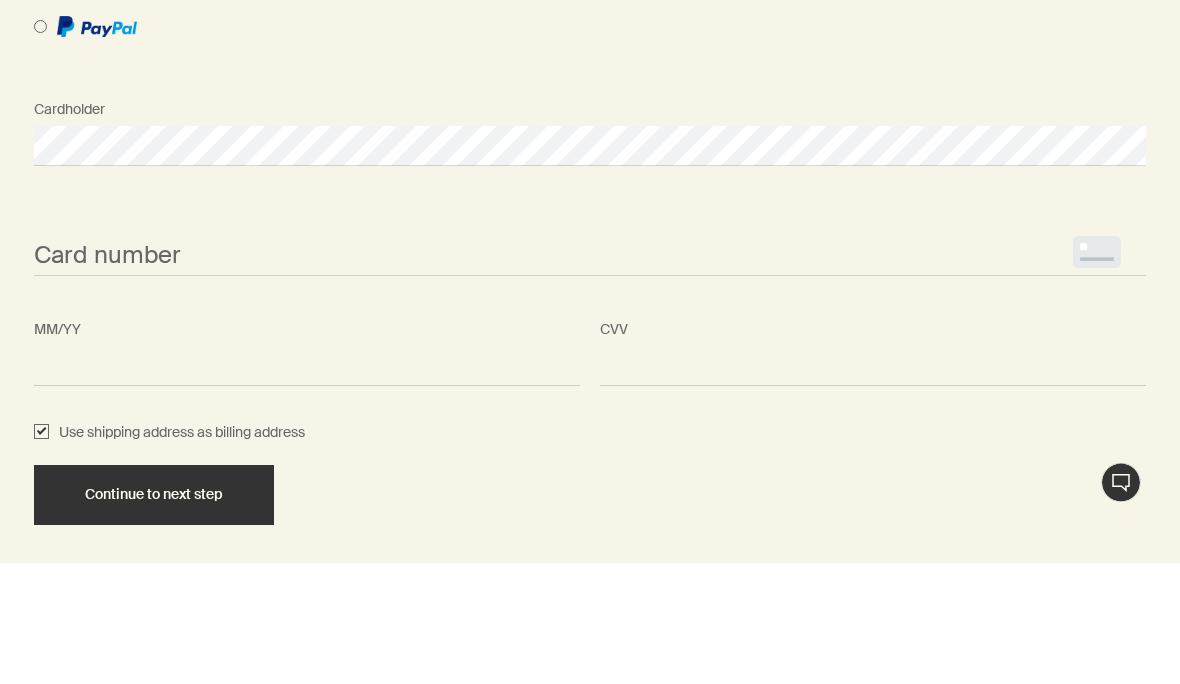 click on "<p>Your browser does not support iframes.</p>" at bounding box center (590, 378) 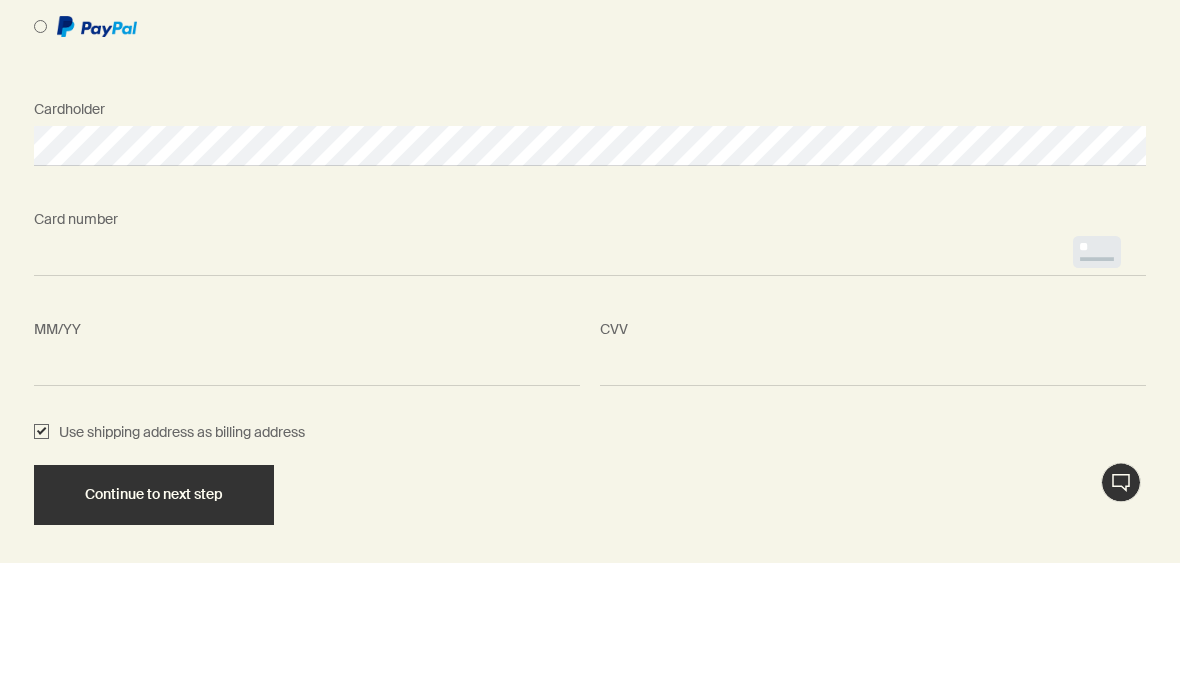 click on "Card number <p>Your browser does not support iframes.</p>" at bounding box center (590, 360) 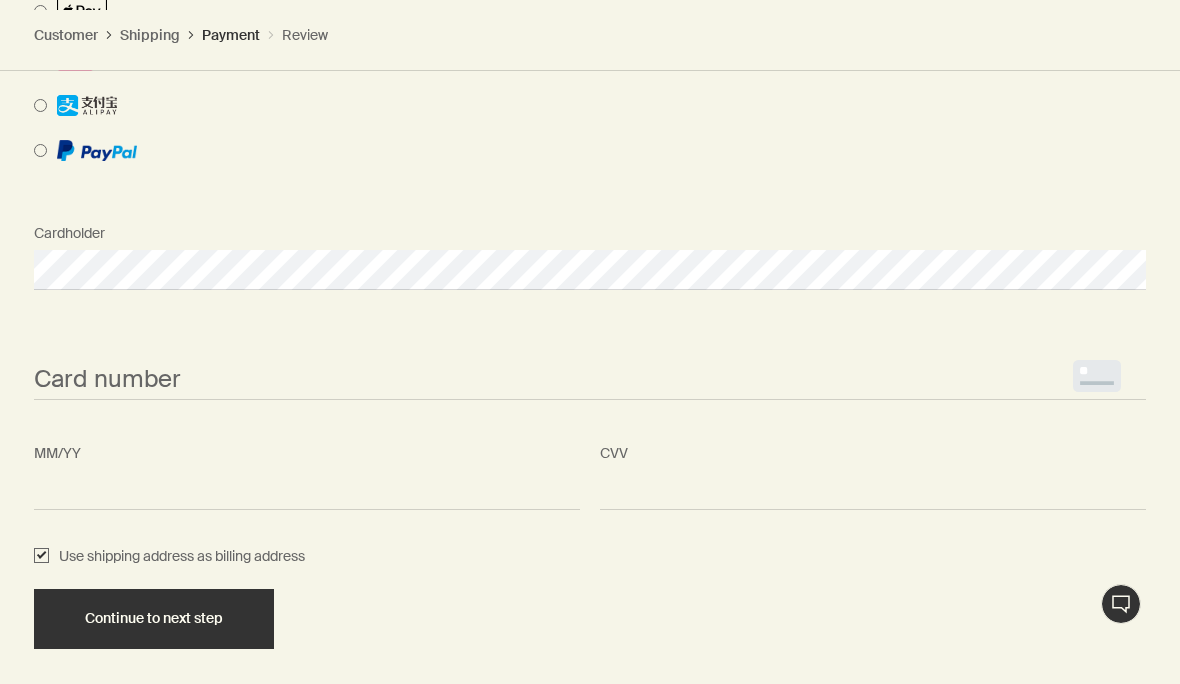 click on "<p>Your browser does not support iframes.</p>" at bounding box center [590, 379] 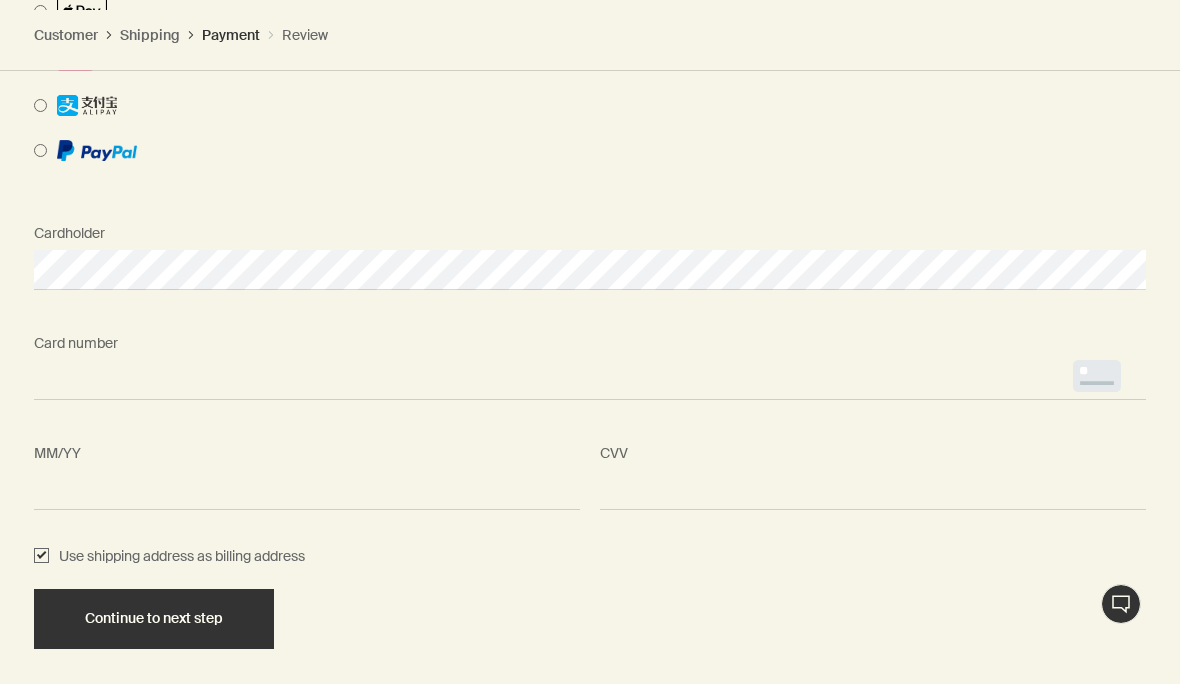 click on "<p>Your browser does not support iframes.</p>" at bounding box center (590, 380) 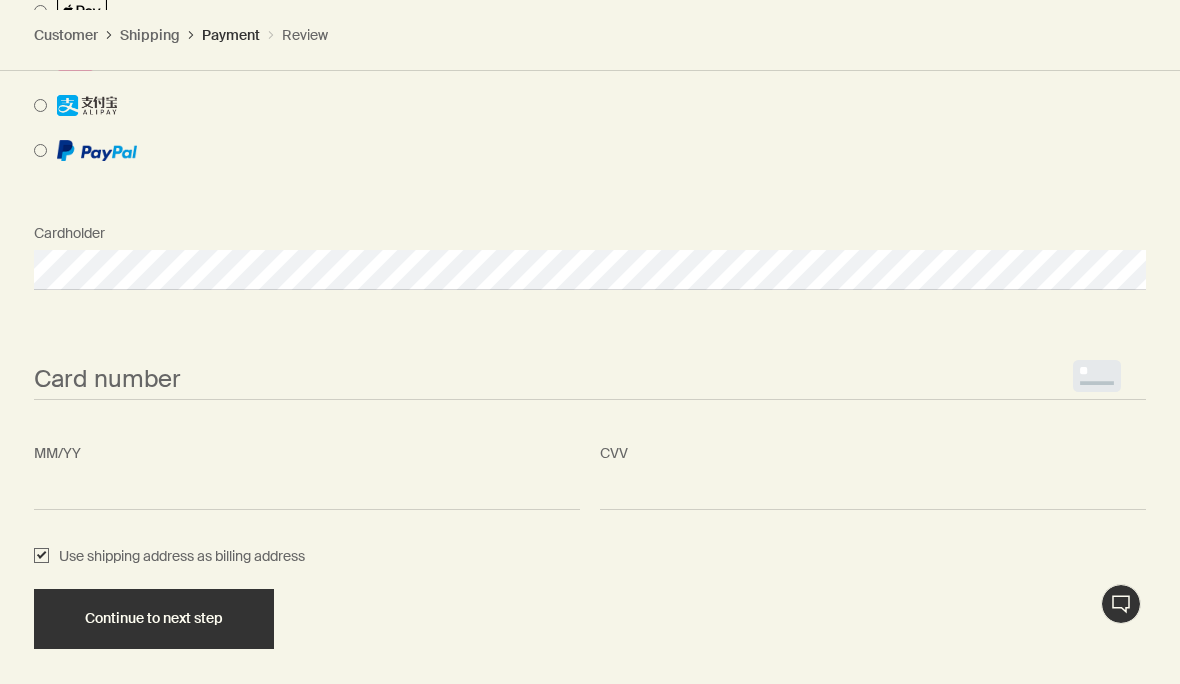 click on "<p>Your browser does not support iframes.</p>" at bounding box center [590, 380] 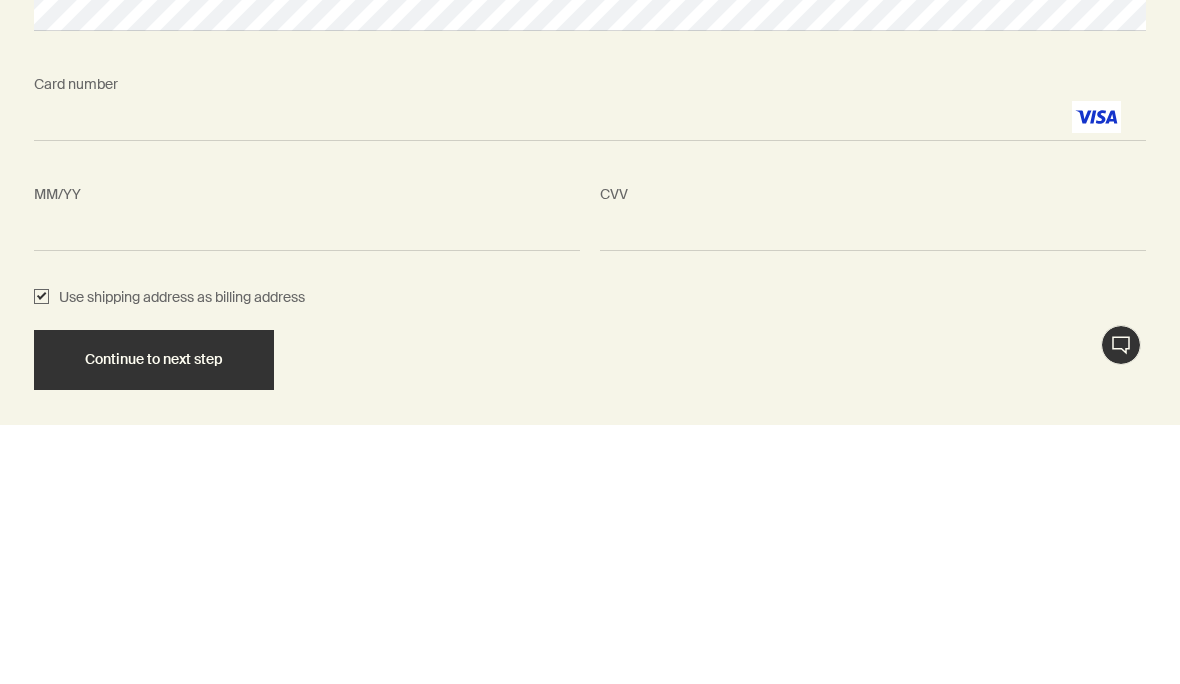 click on "Continue to next step" at bounding box center (154, 618) 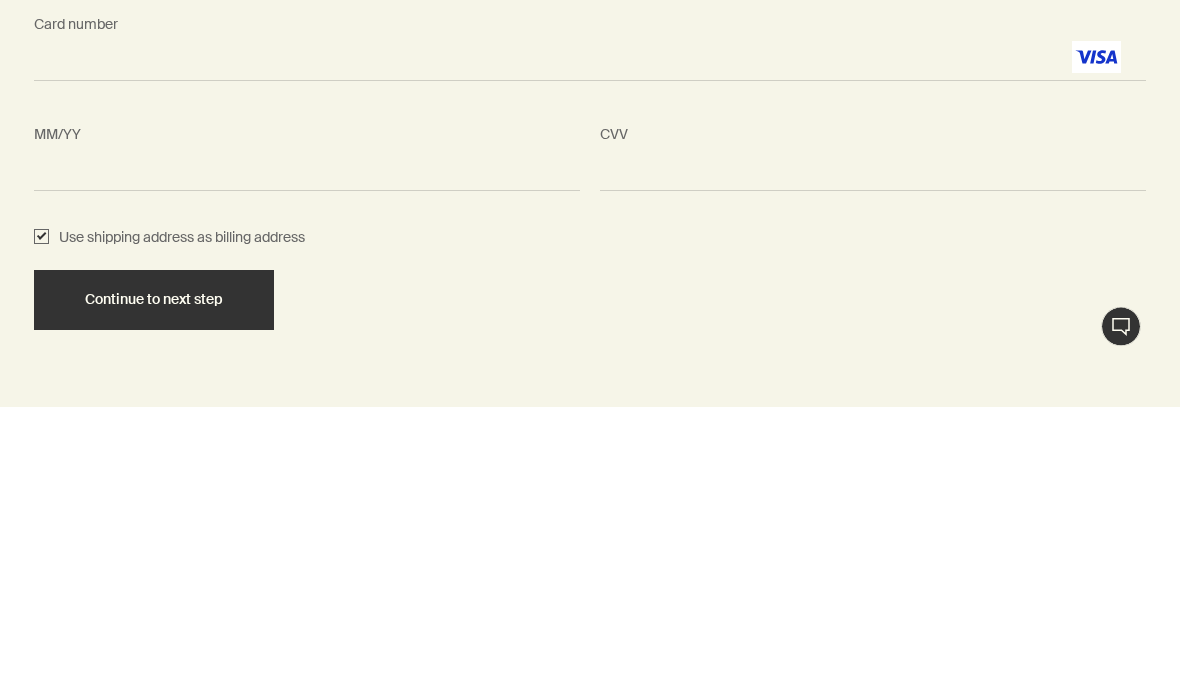 scroll, scrollTop: 2406, scrollLeft: 0, axis: vertical 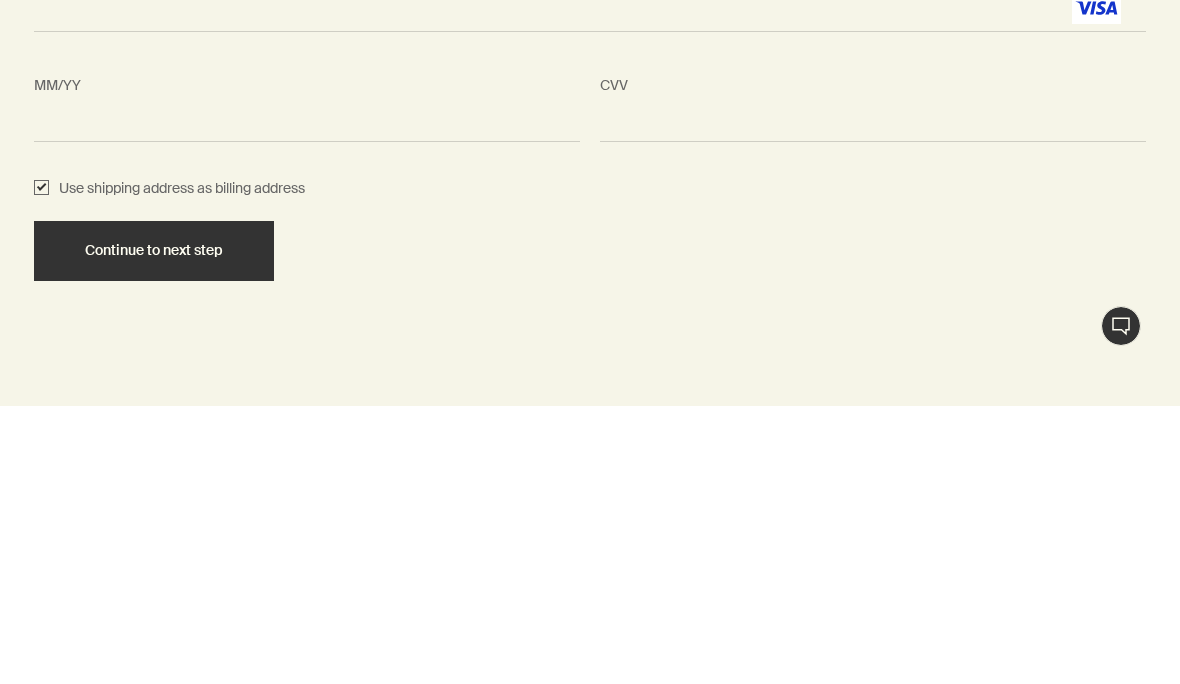 click on "Continue to next step" at bounding box center [154, 528] 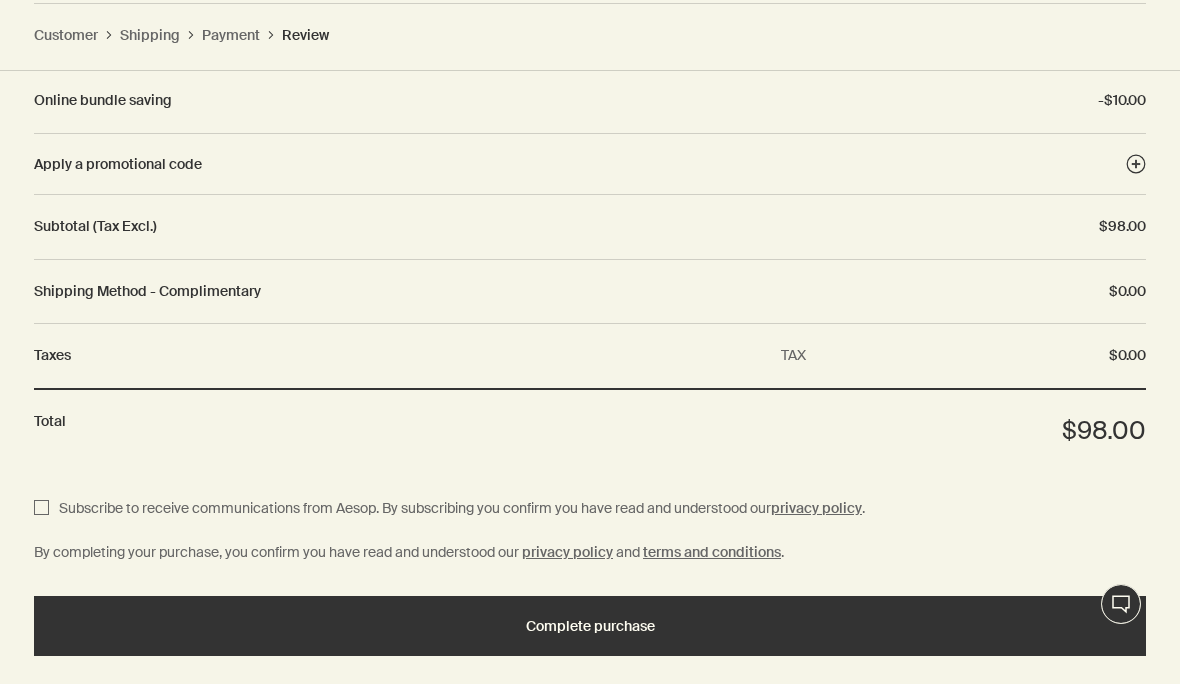 scroll, scrollTop: 2961, scrollLeft: 0, axis: vertical 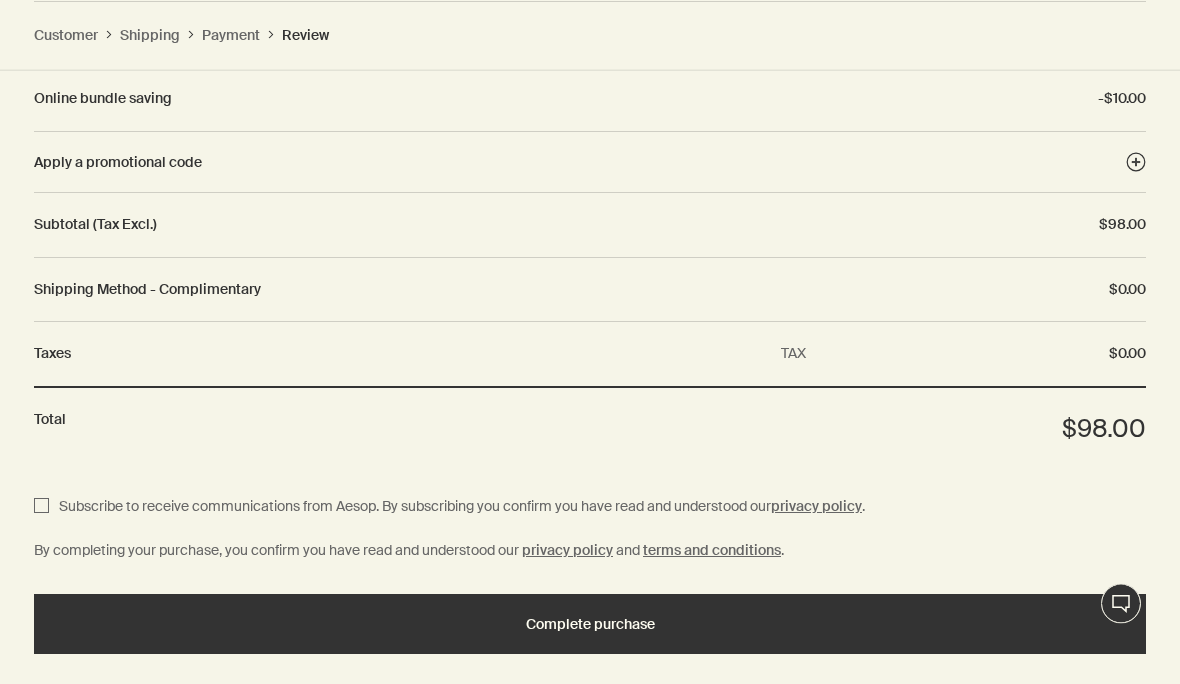 click on "Complete purchase" at bounding box center [590, 625] 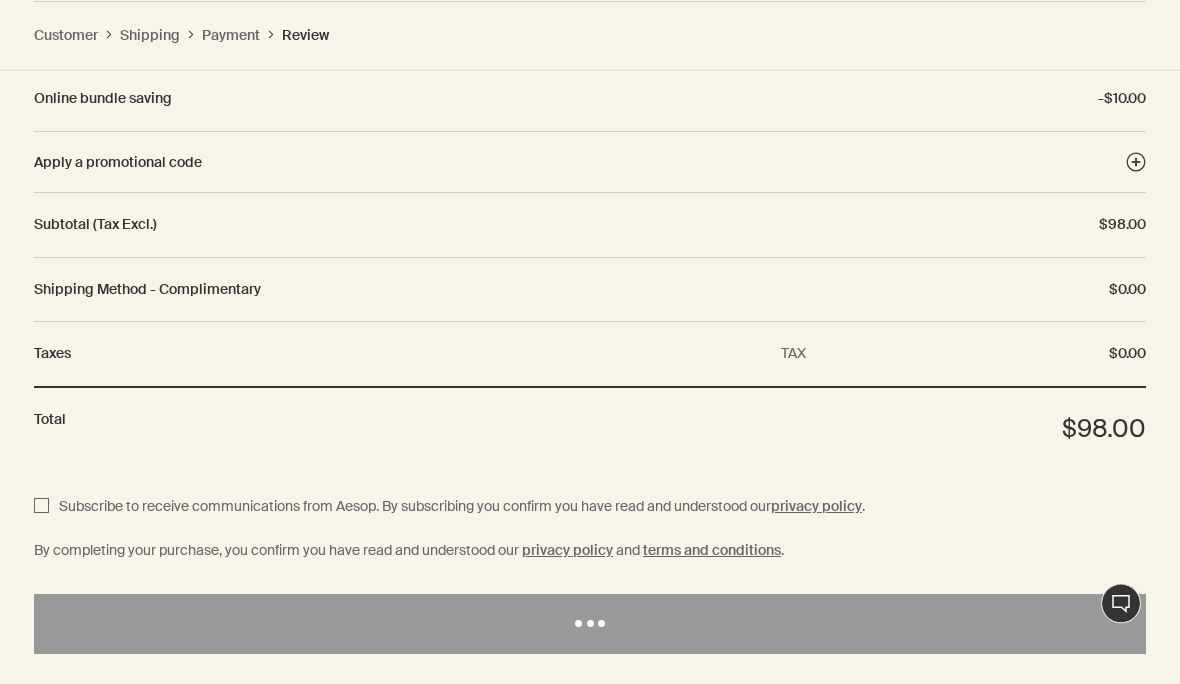 scroll, scrollTop: 2961, scrollLeft: 0, axis: vertical 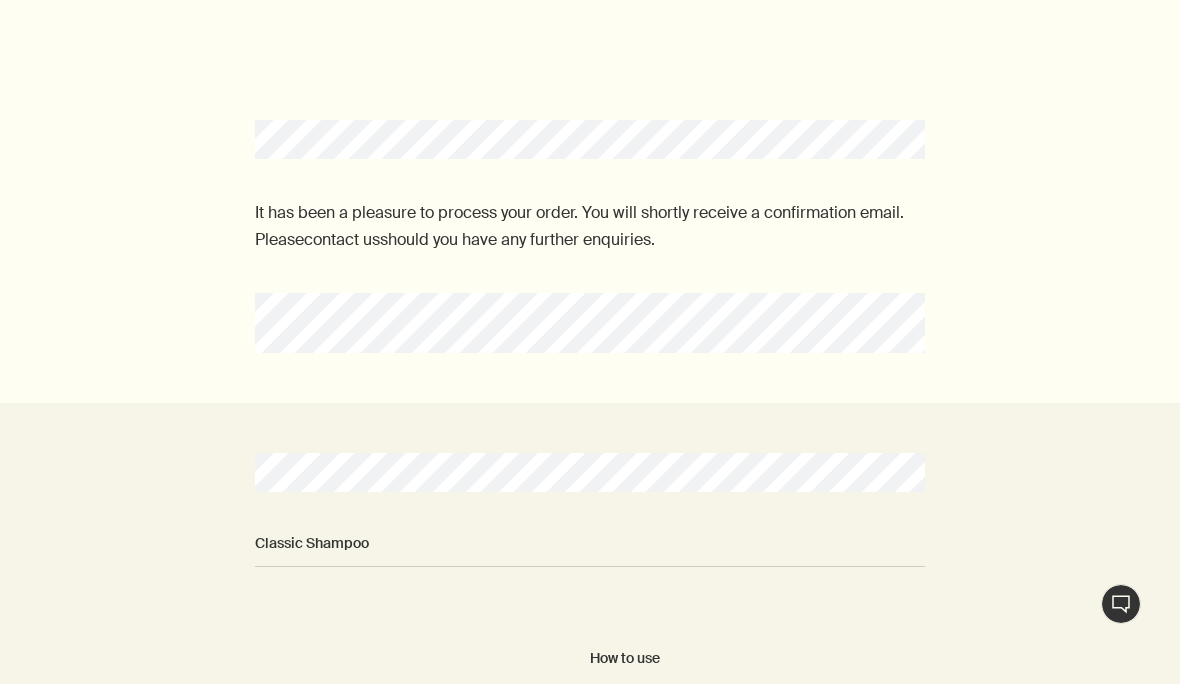 click on "Live Assistance" at bounding box center [1121, 604] 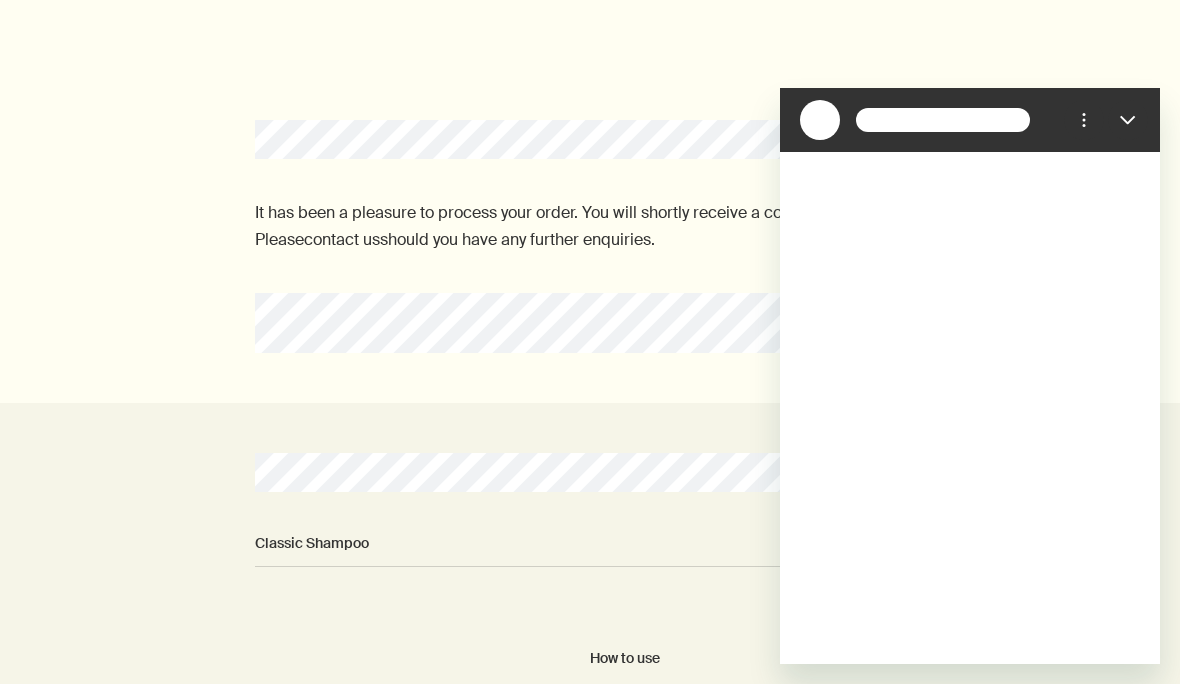 scroll, scrollTop: 0, scrollLeft: 0, axis: both 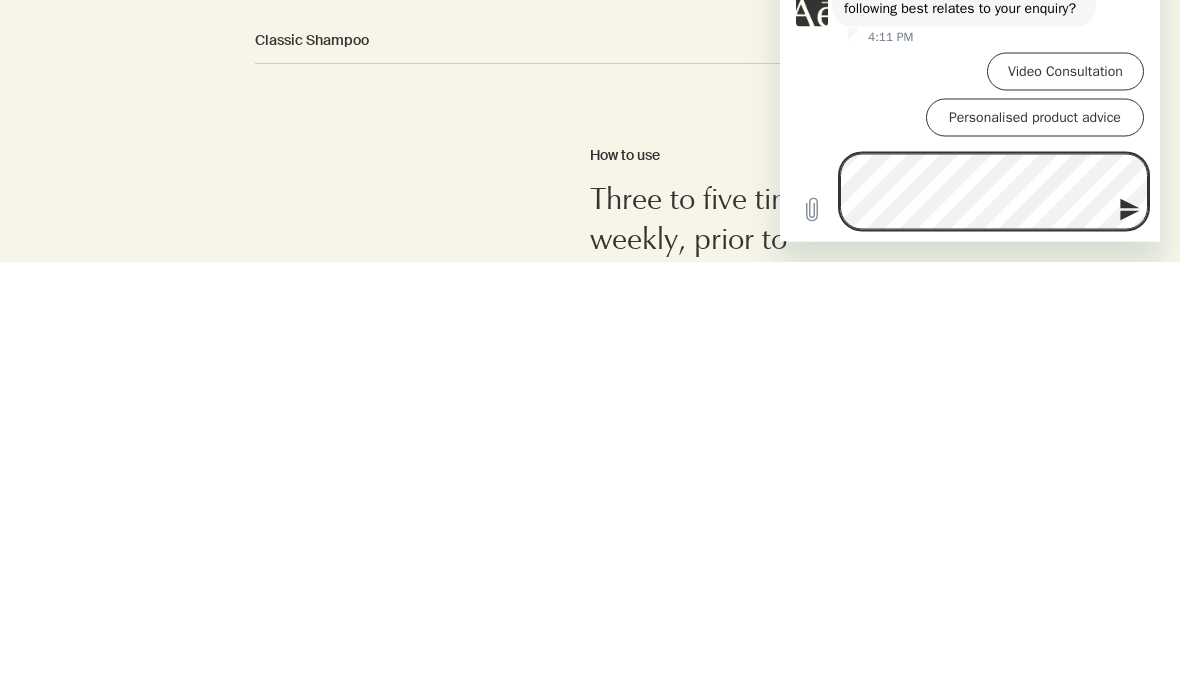 click 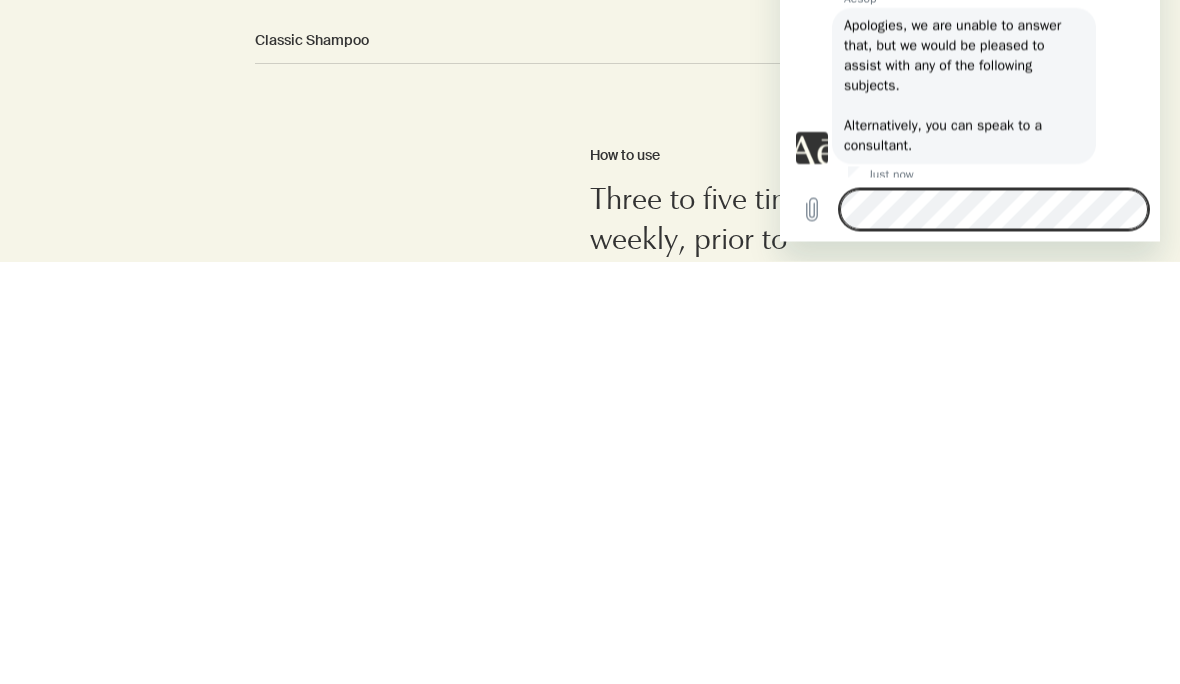 scroll, scrollTop: 717, scrollLeft: 0, axis: vertical 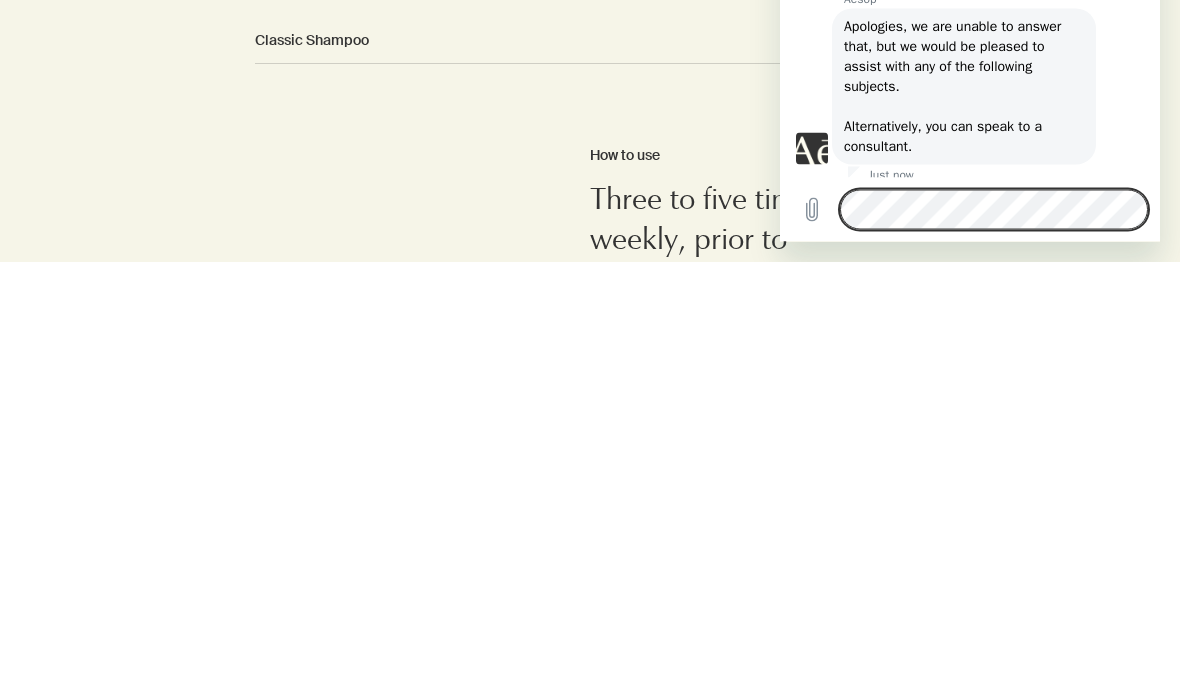 click on "Just now" at bounding box center [891, 175] 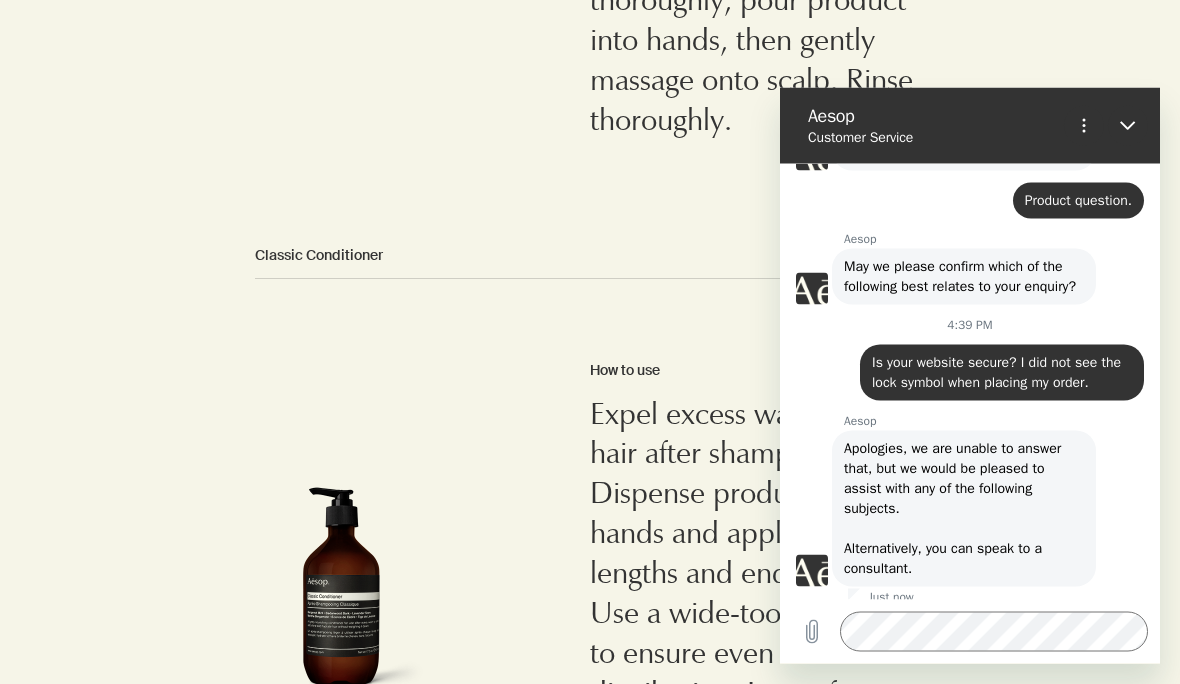 scroll, scrollTop: 902, scrollLeft: 0, axis: vertical 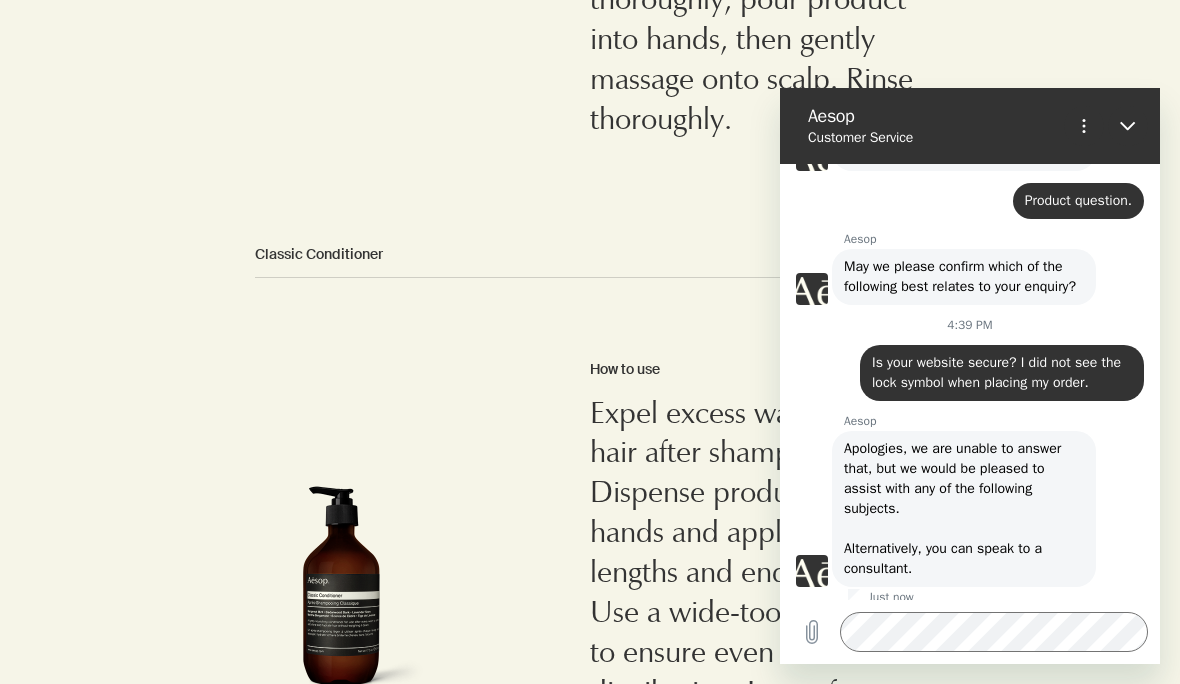 click at bounding box center (1128, 126) 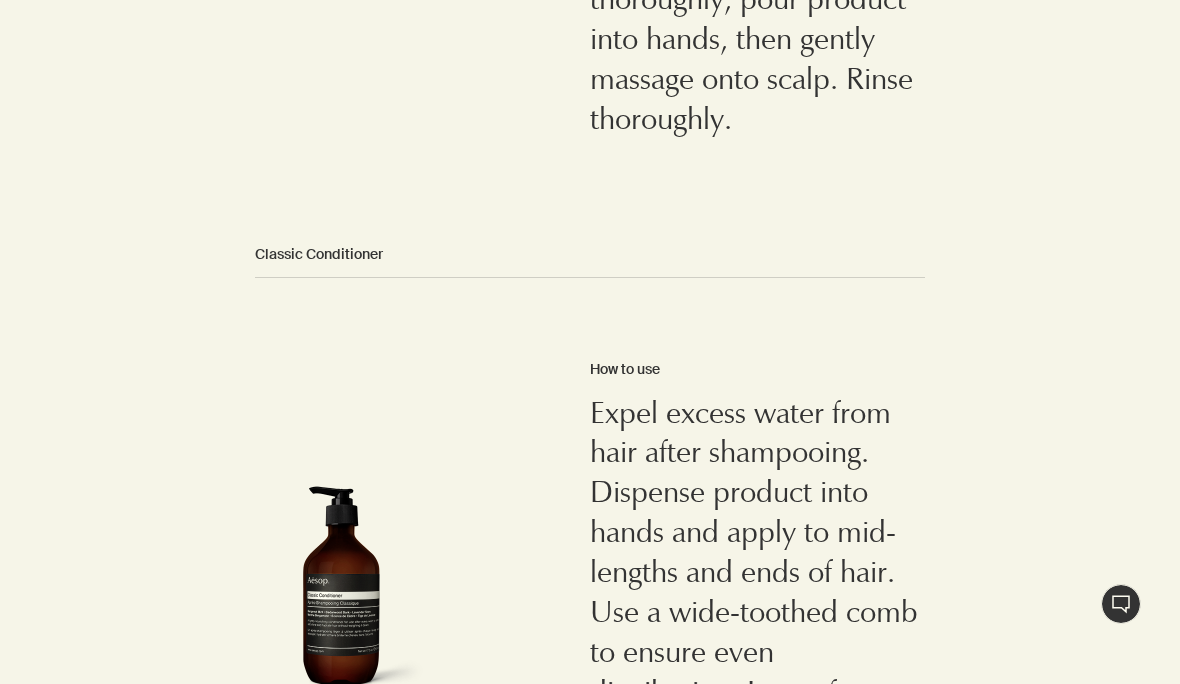 click on "Classic Shampoo
How to use
Three to five times weekly, prior to shampooing, brush dry hair to loosen dirt and disentangle. Wet hair thoroughly, pour product into hands, then gently massage onto scalp. Rinse thoroughly.
Classic Conditioner
How to use
Expel excess water from hair after shampooing. Dispense product into hands and apply to mid-lengths and ends of hair. Use a wide-toothed comb to ensure even distribution. Leave for two to three minutes before rinsing thoroughly.
Head-to-toe care
About" at bounding box center [590, 709] 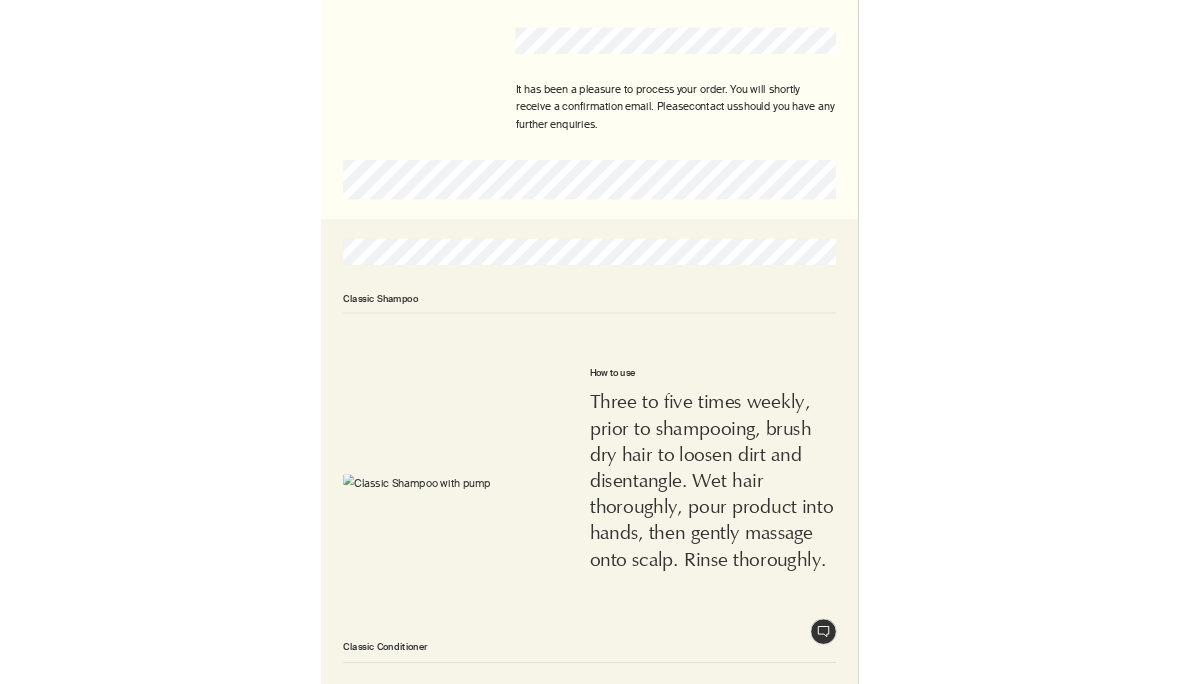scroll, scrollTop: 0, scrollLeft: 0, axis: both 